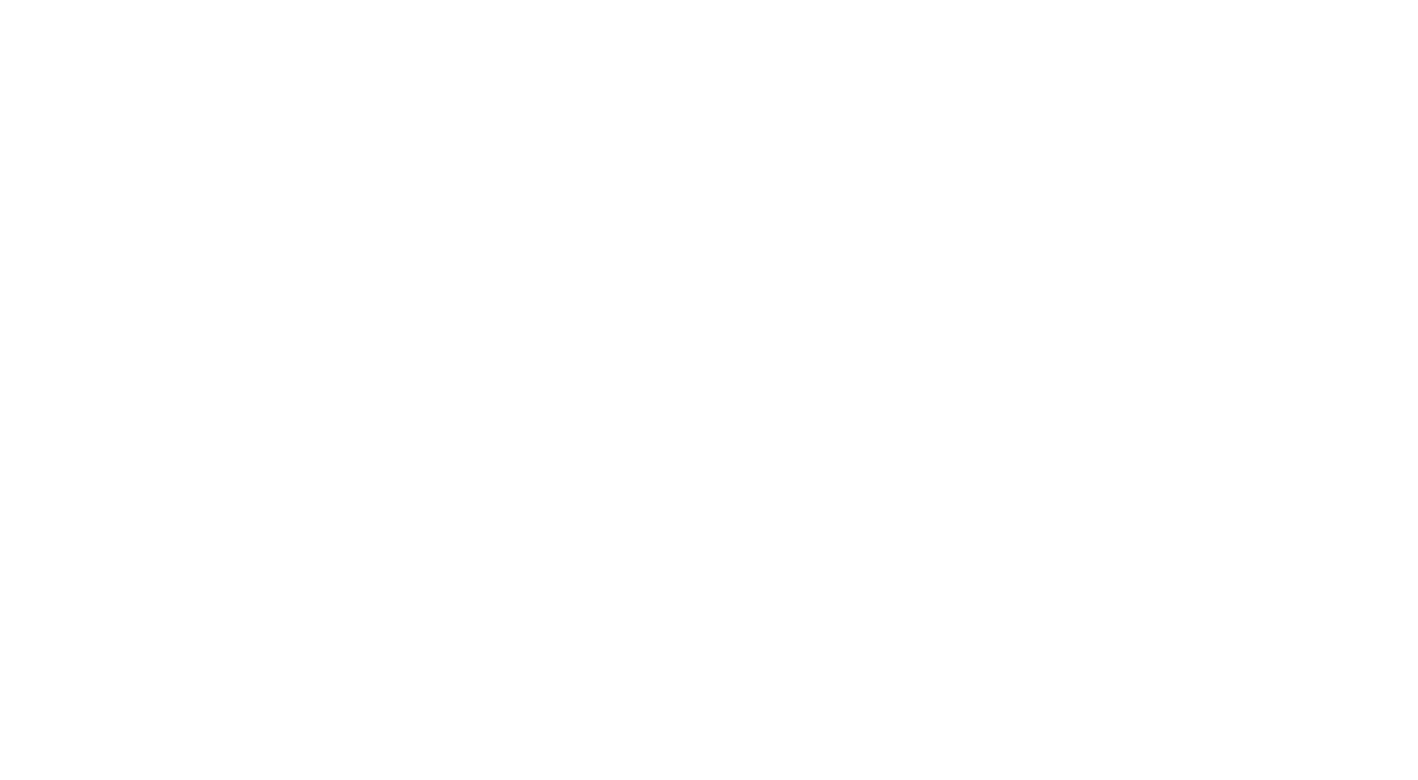 scroll, scrollTop: 0, scrollLeft: 0, axis: both 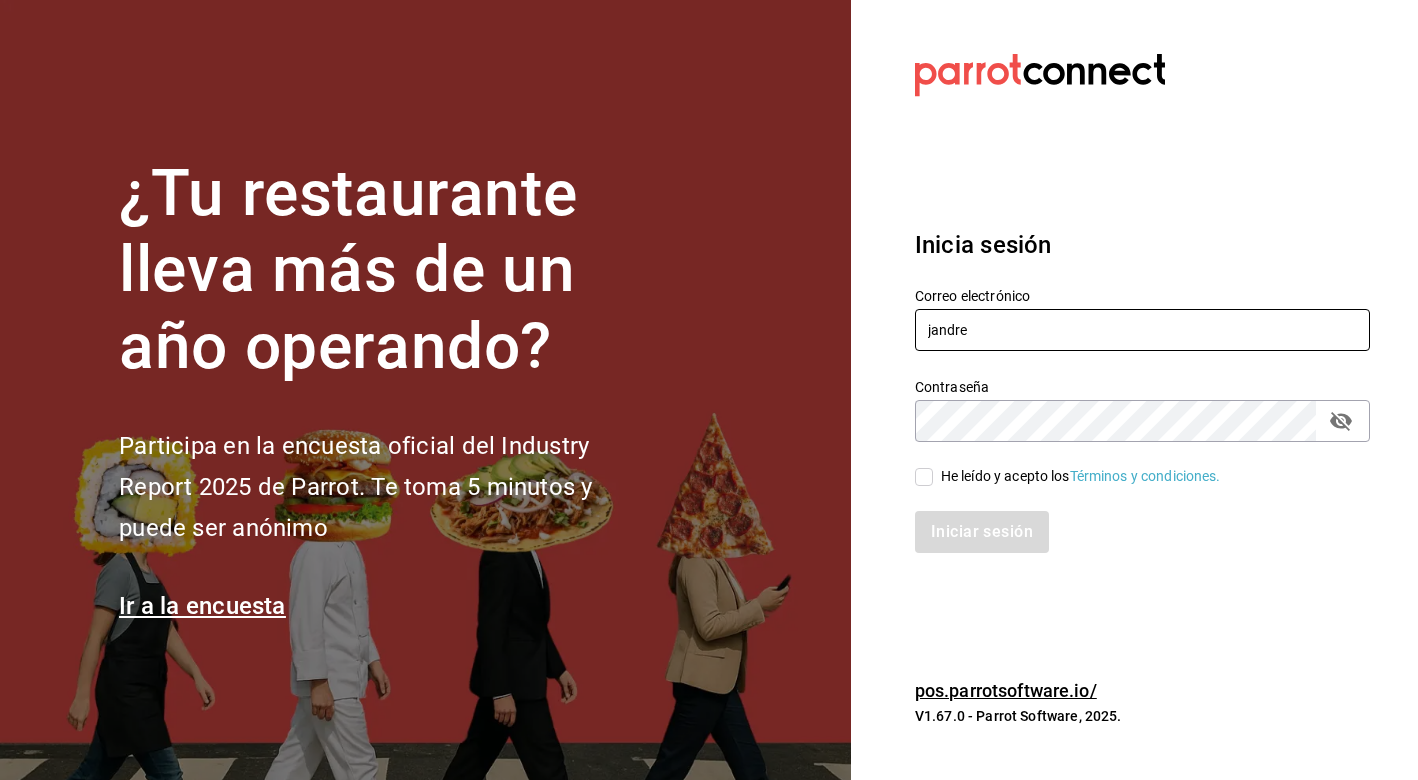 type on "jandres" 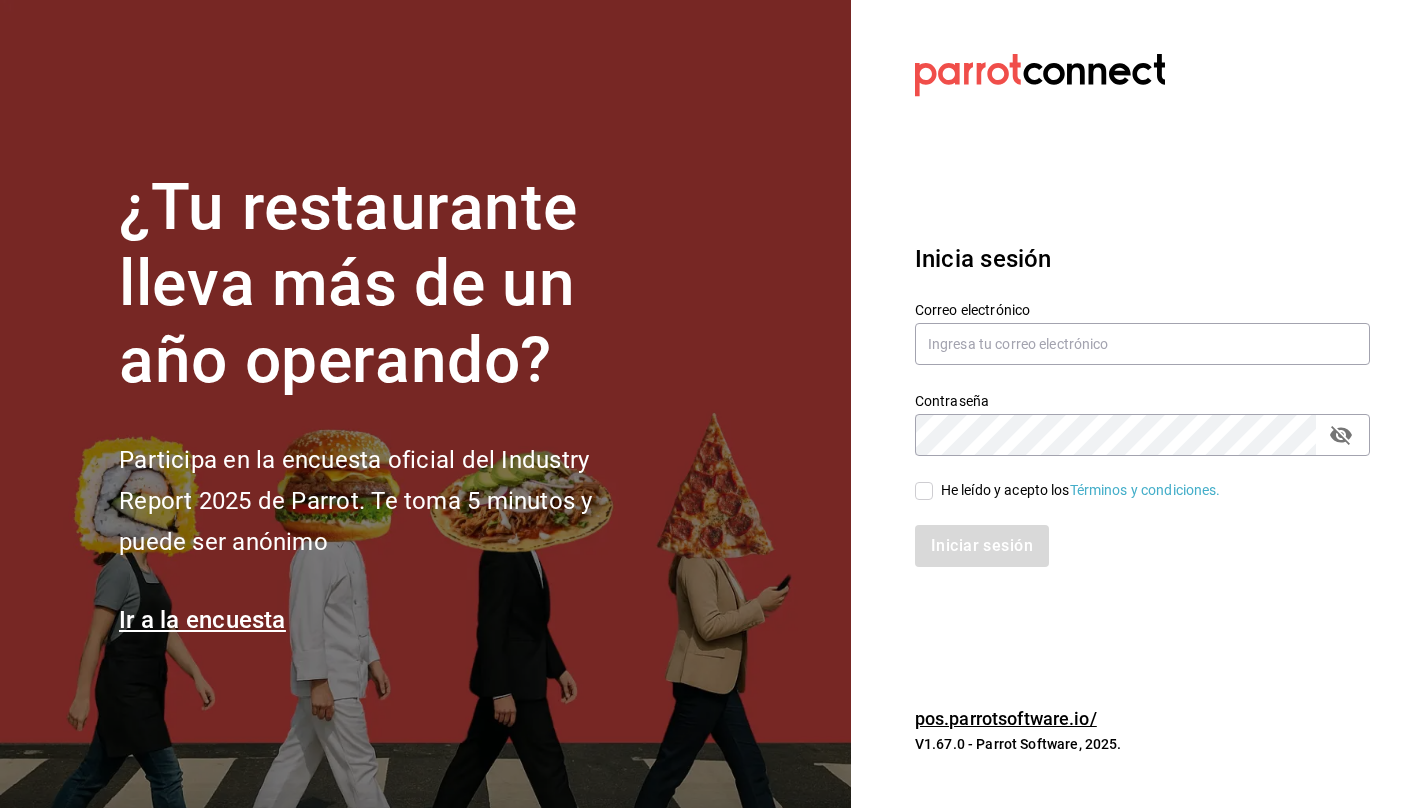 scroll, scrollTop: 0, scrollLeft: 0, axis: both 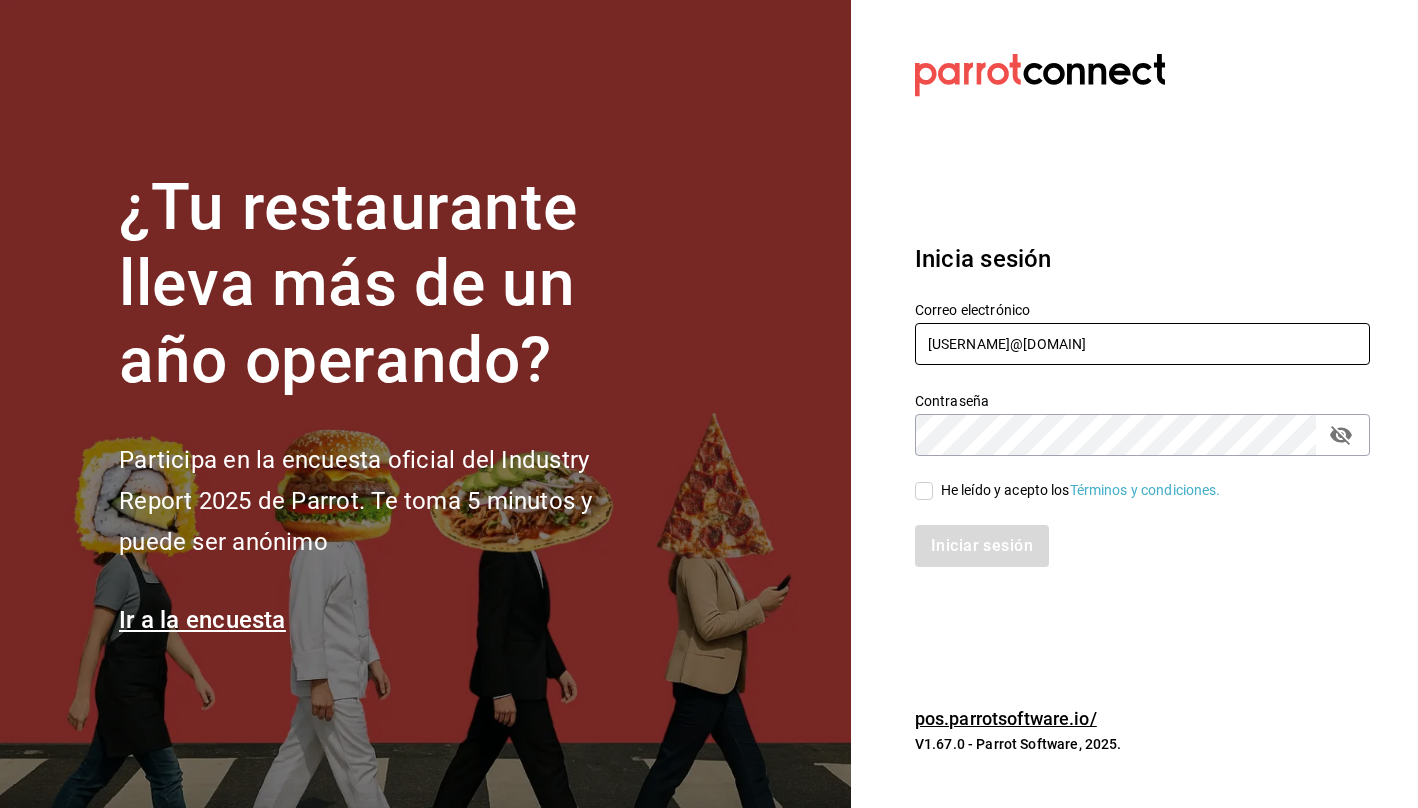 type on "jandresruan1@gmail.com" 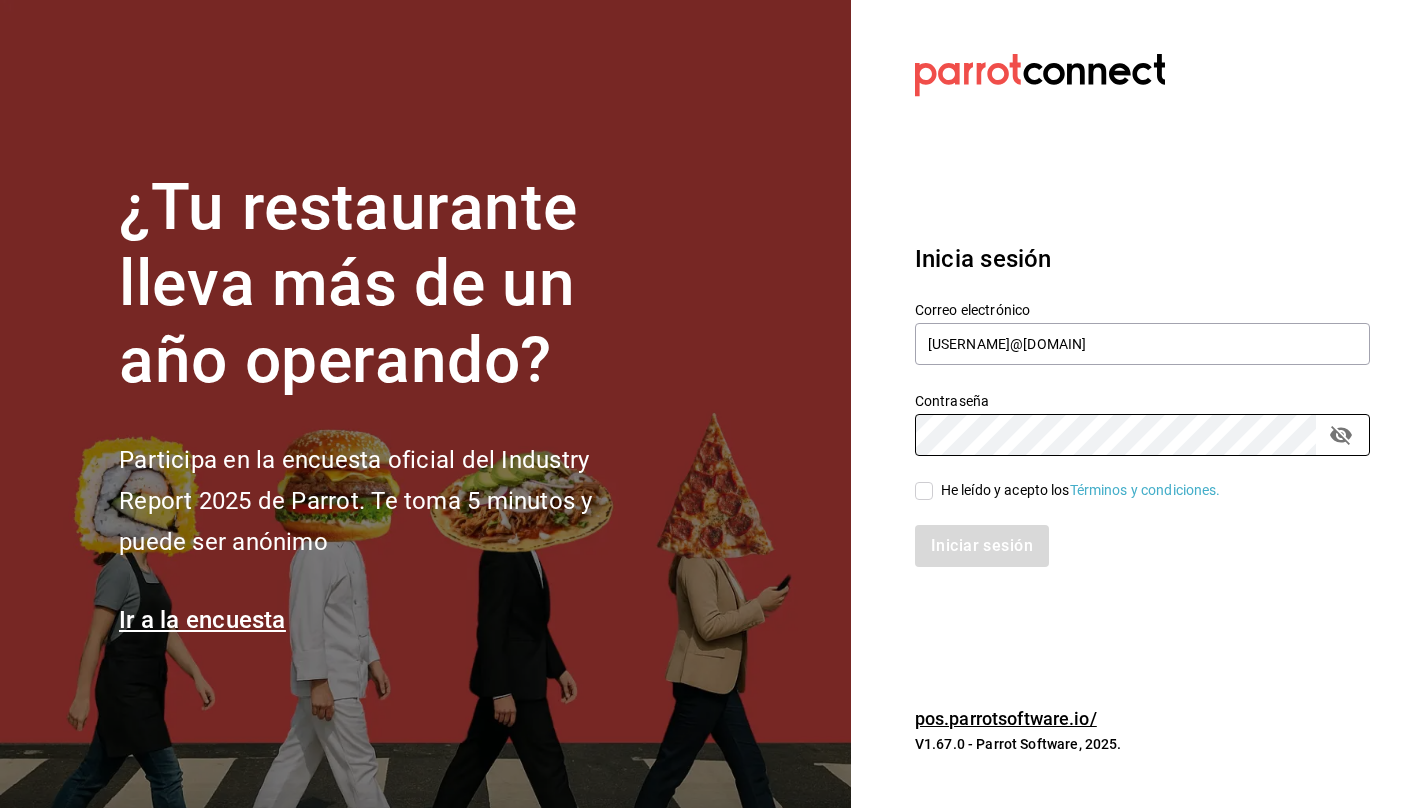 click on "He leído y acepto los  Términos y condiciones." at bounding box center [924, 491] 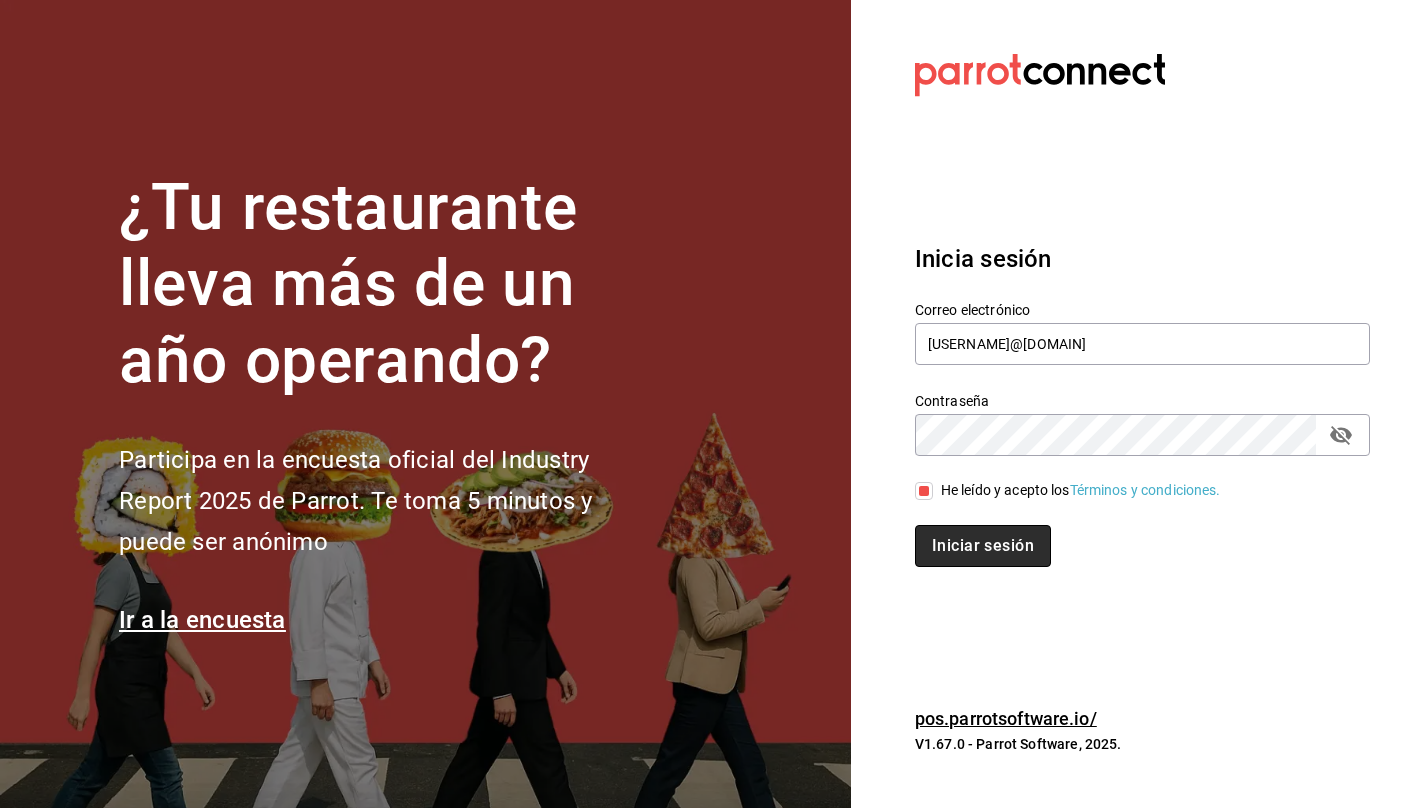 click on "Iniciar sesión" at bounding box center [983, 546] 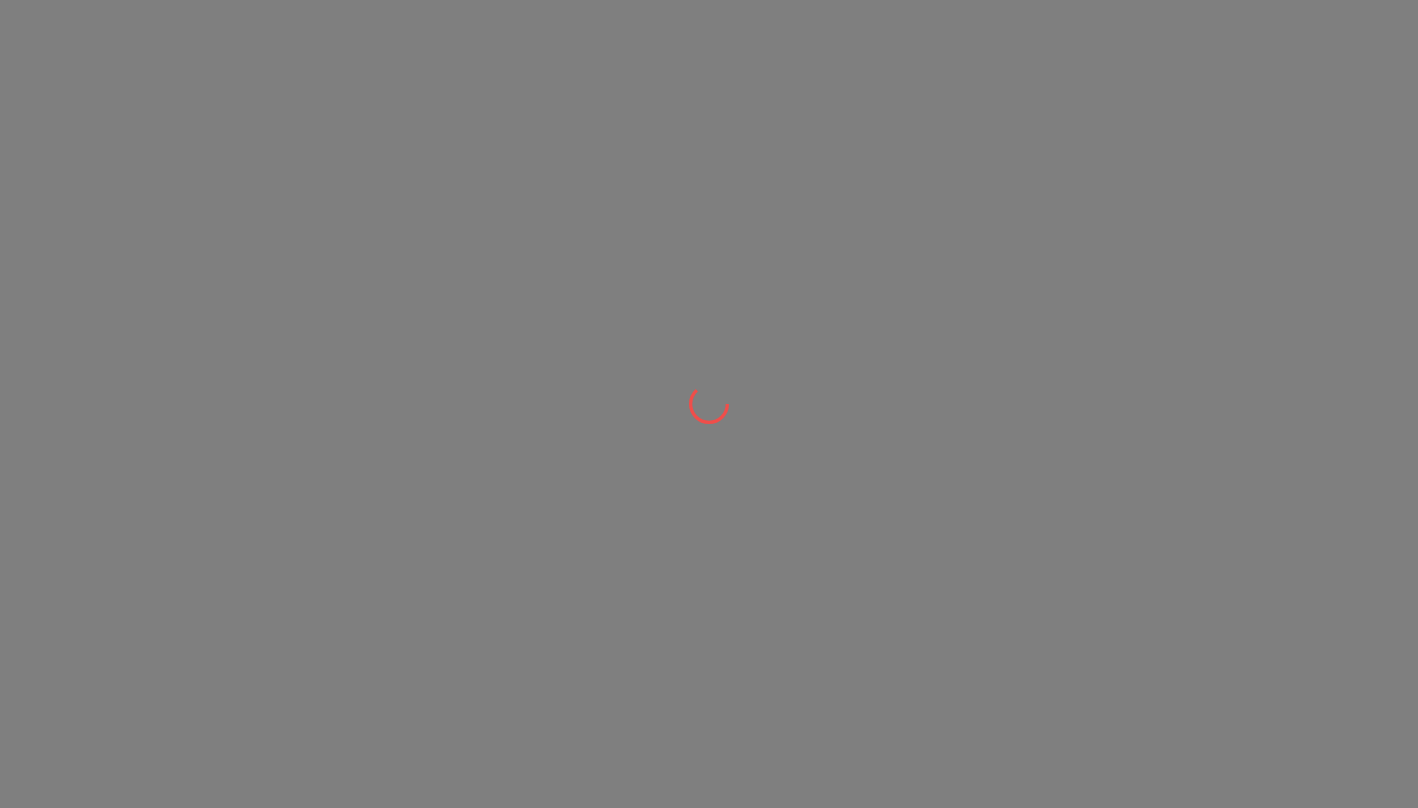 scroll, scrollTop: 0, scrollLeft: 0, axis: both 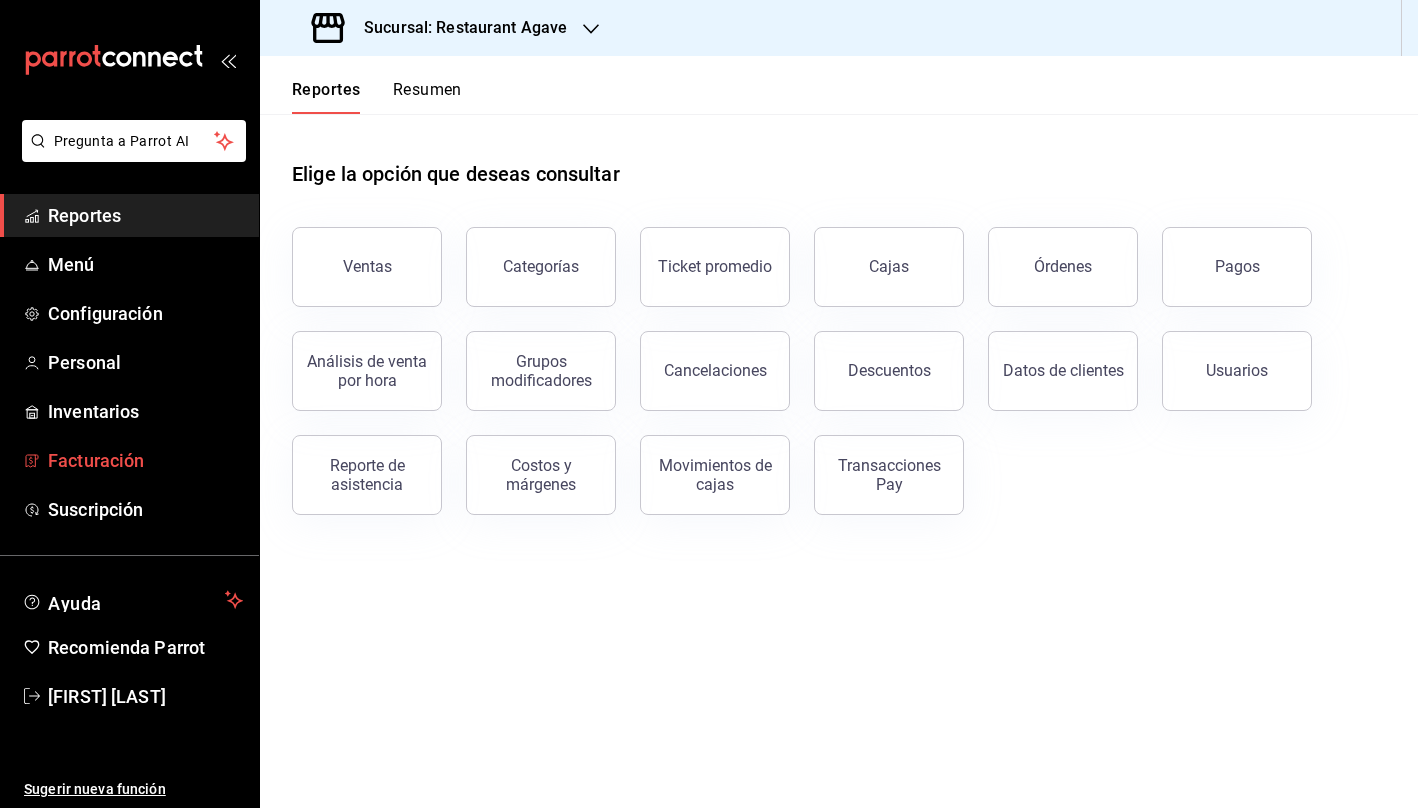 click on "Facturación" at bounding box center (145, 460) 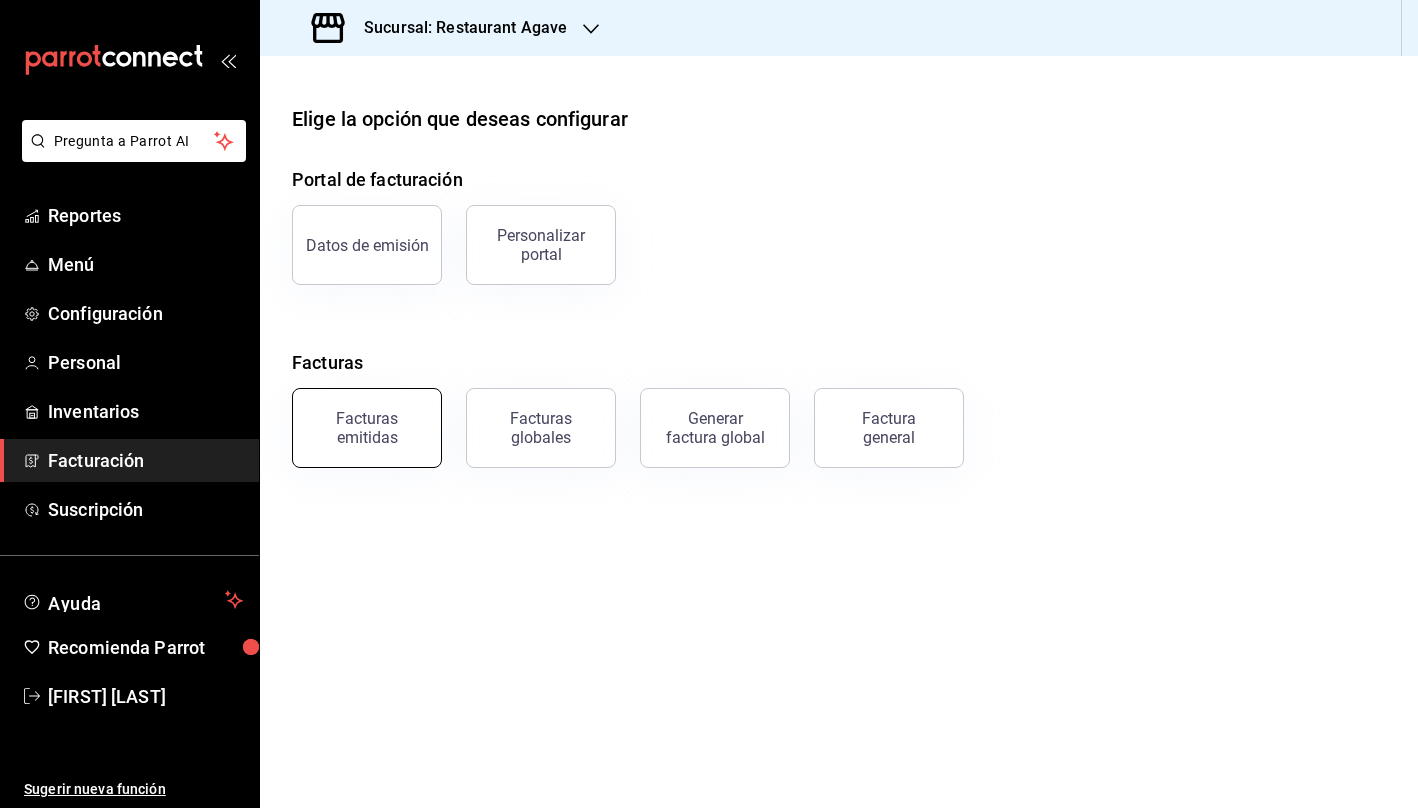 click on "Facturas emitidas" at bounding box center [367, 428] 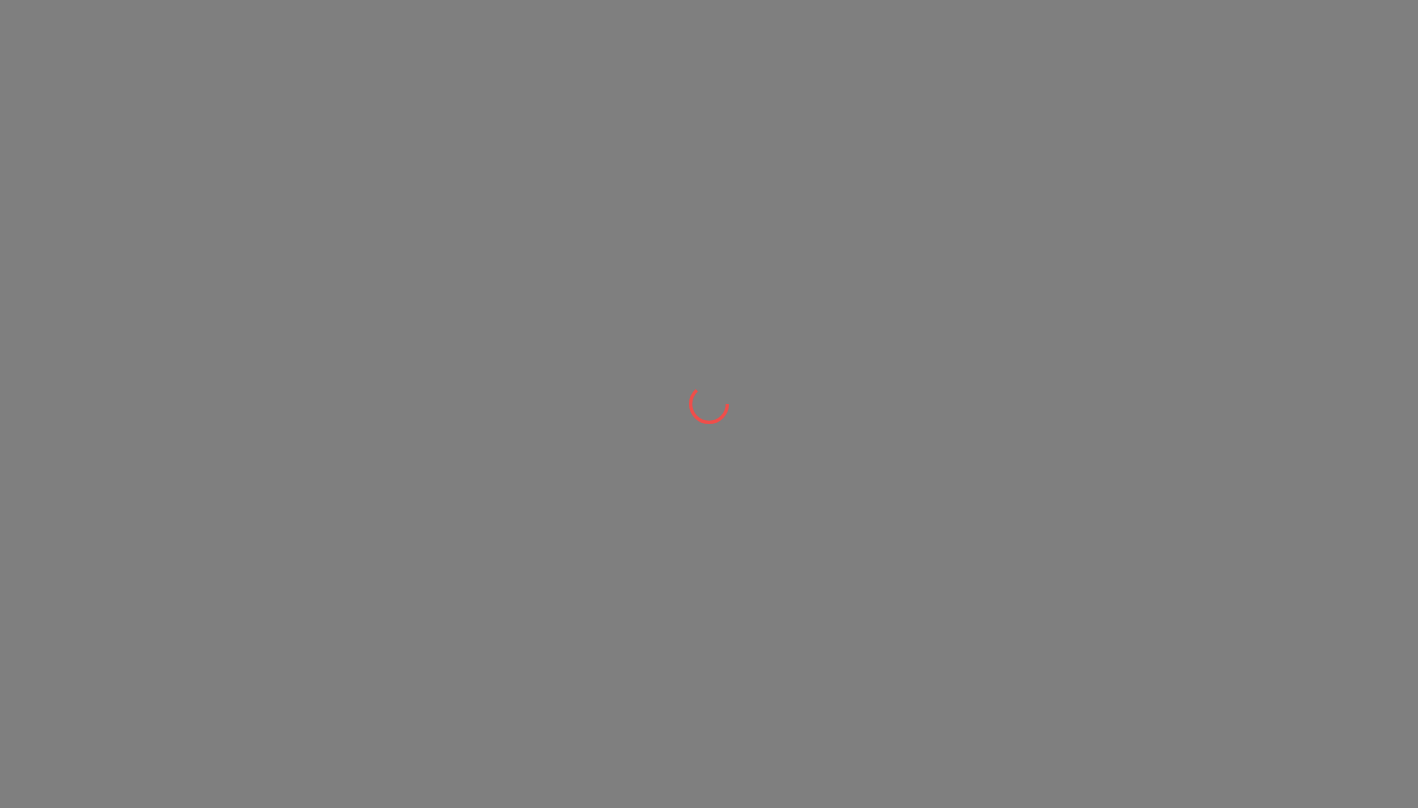 scroll, scrollTop: 0, scrollLeft: 0, axis: both 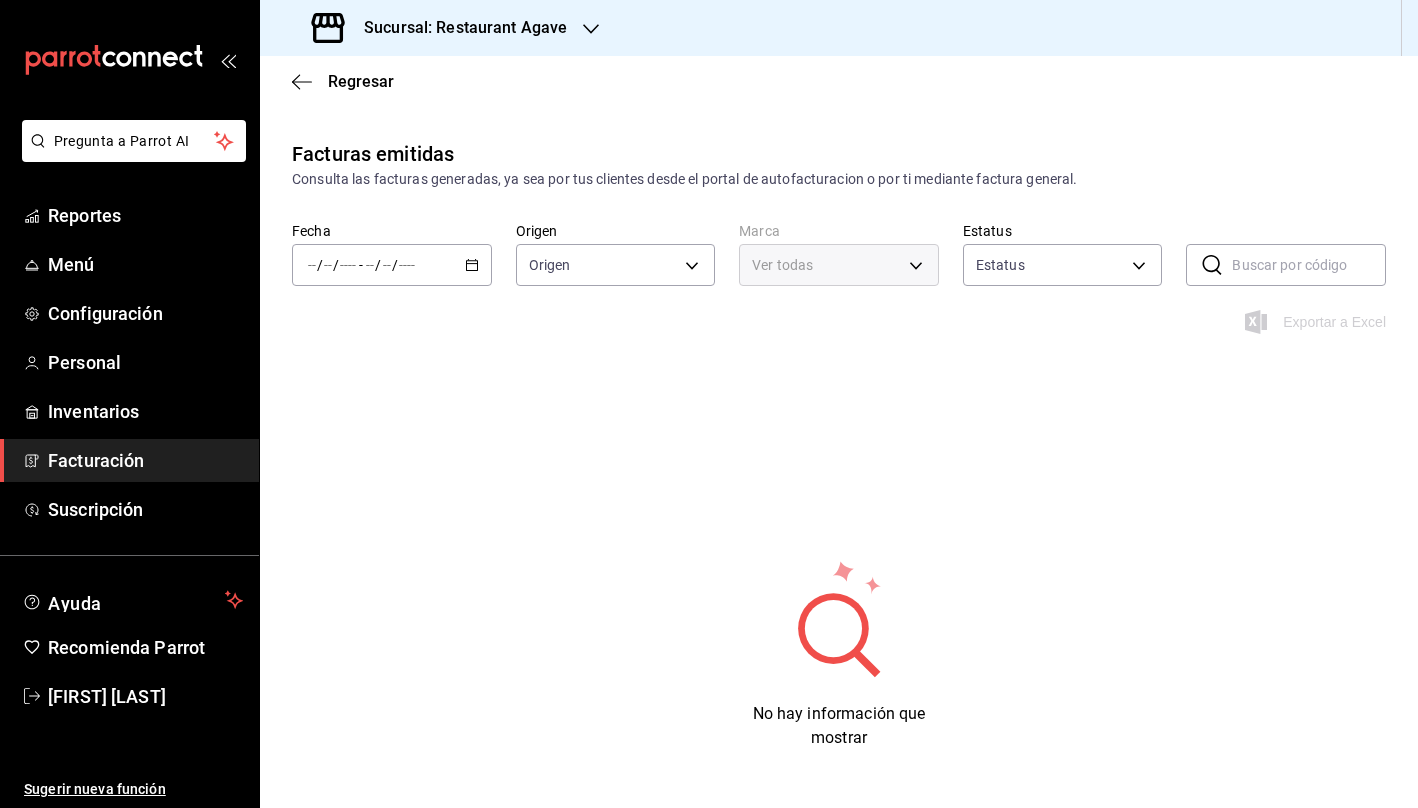 type on "ORDER_INVOICE,GENERAL_INVOICE" 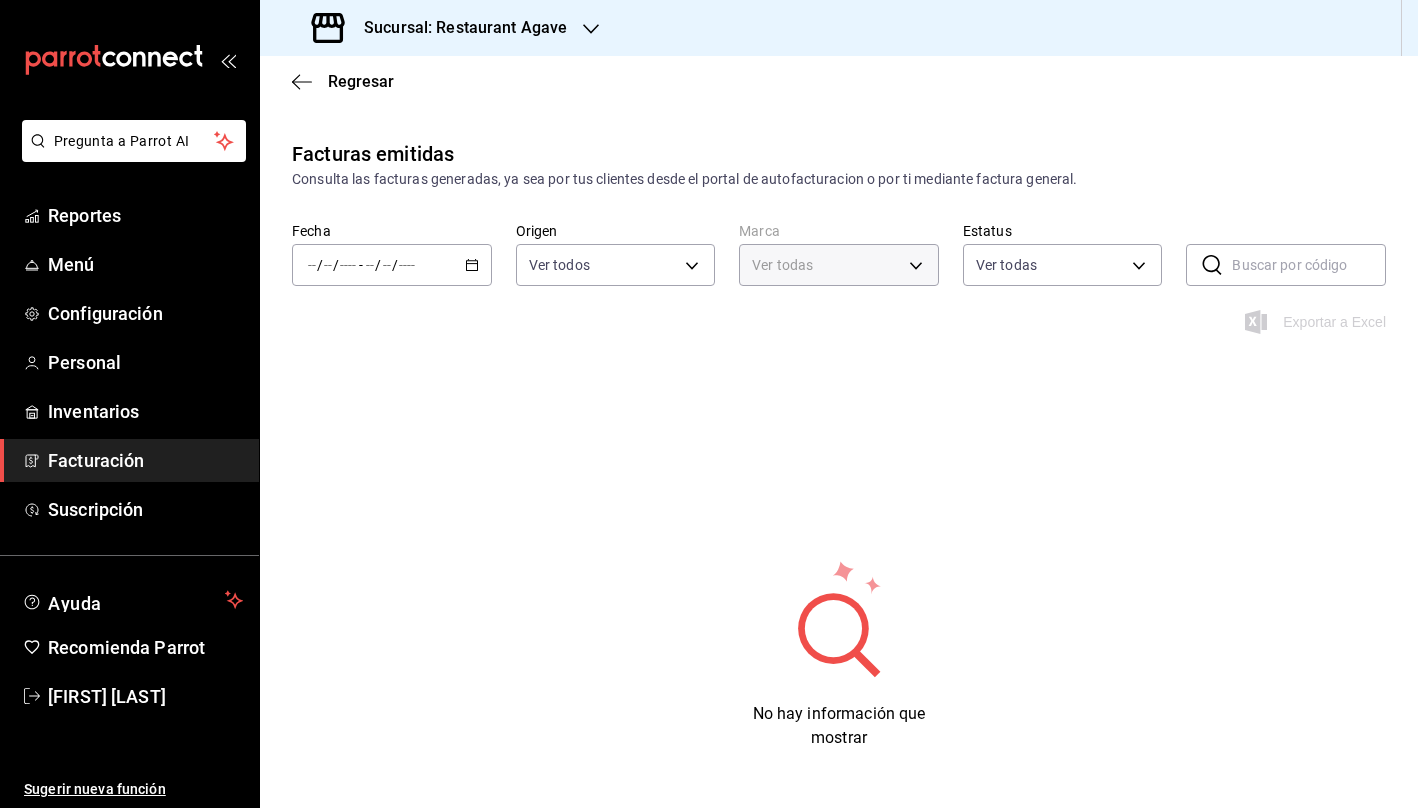 type on "ac14864f-e3a0-4832-92fd-dda121f57a49" 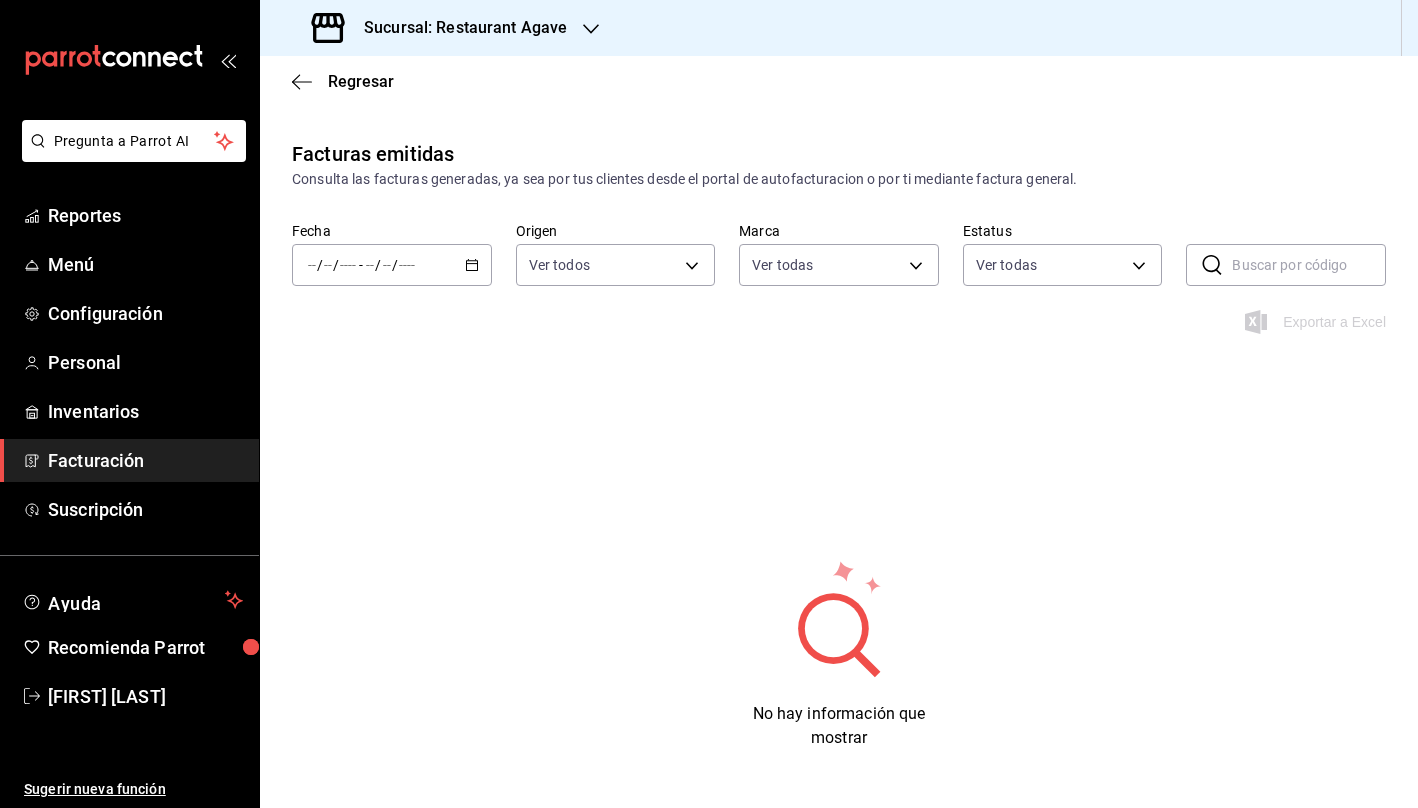 click on "/ / - / /" at bounding box center (392, 265) 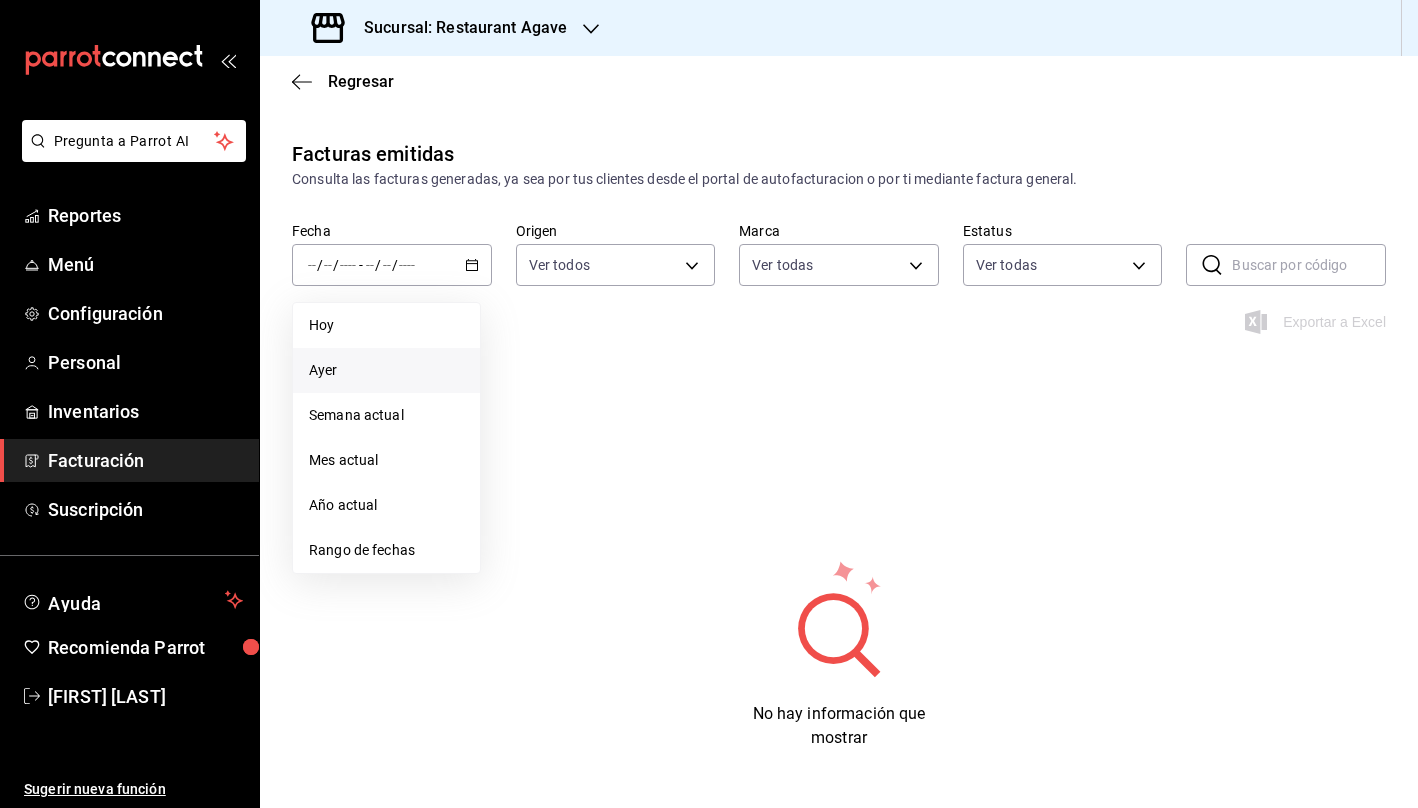 click on "Ayer" at bounding box center (386, 370) 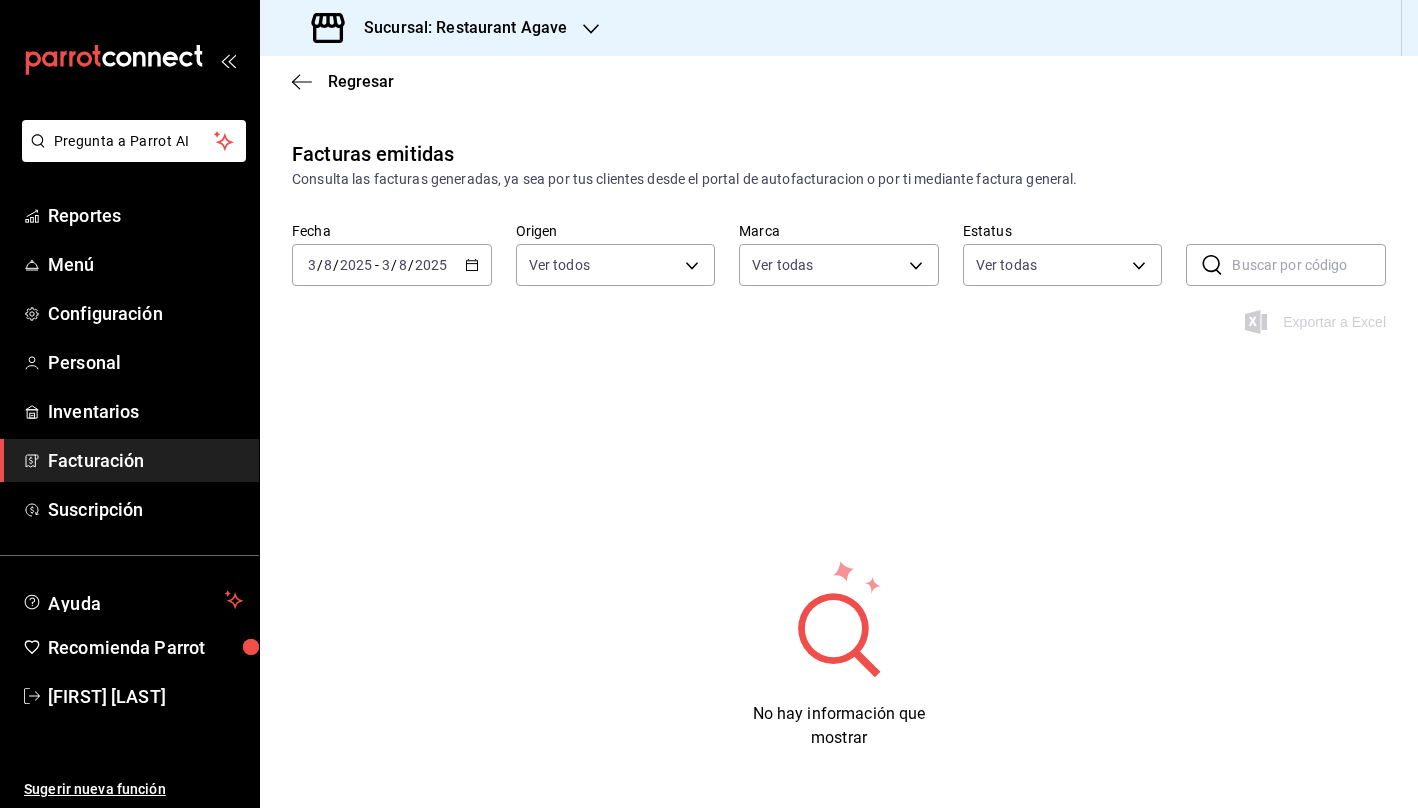 click on "2025-08-03 3 / 8 / 2025 - 2025-08-03 3 / 8 / 2025" at bounding box center (392, 265) 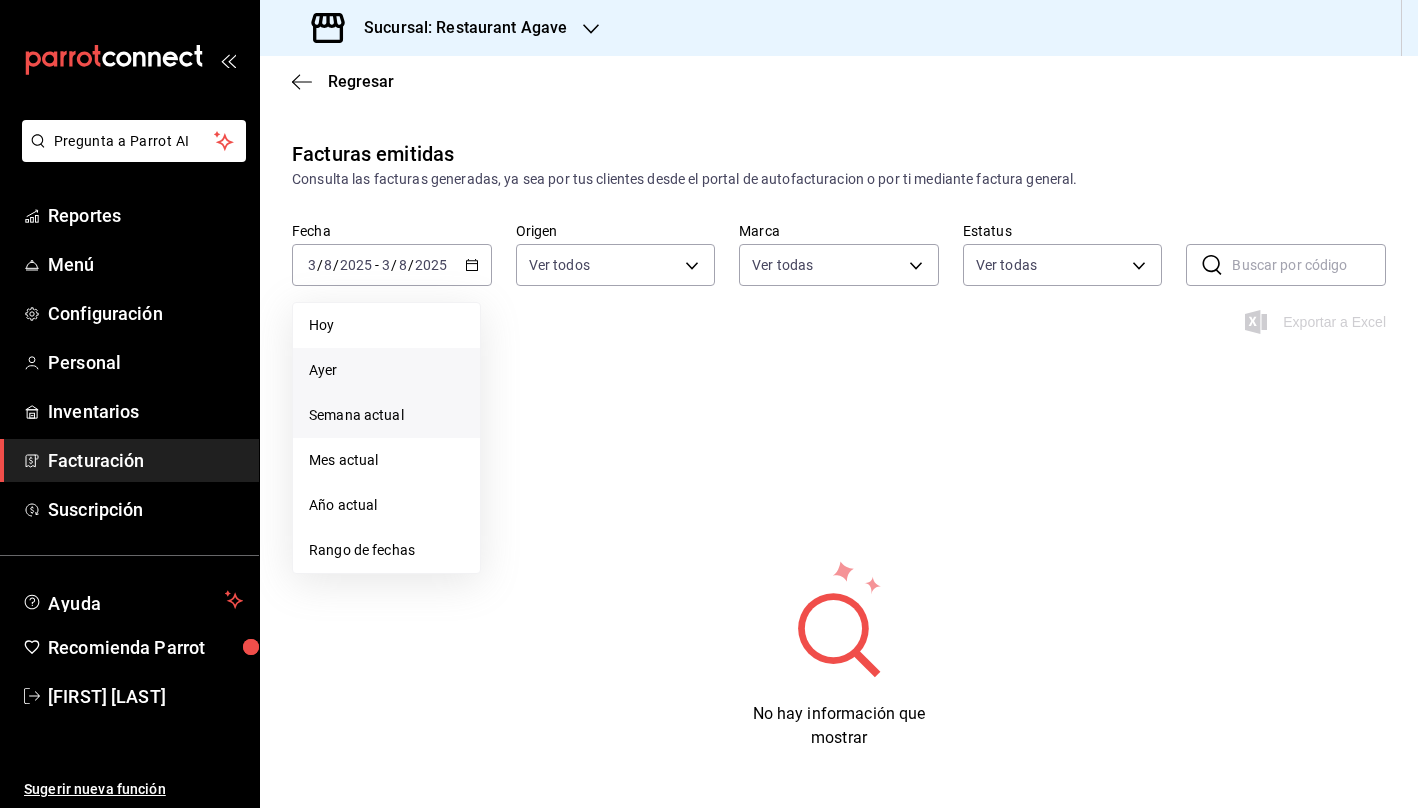 click on "Semana actual" at bounding box center (386, 415) 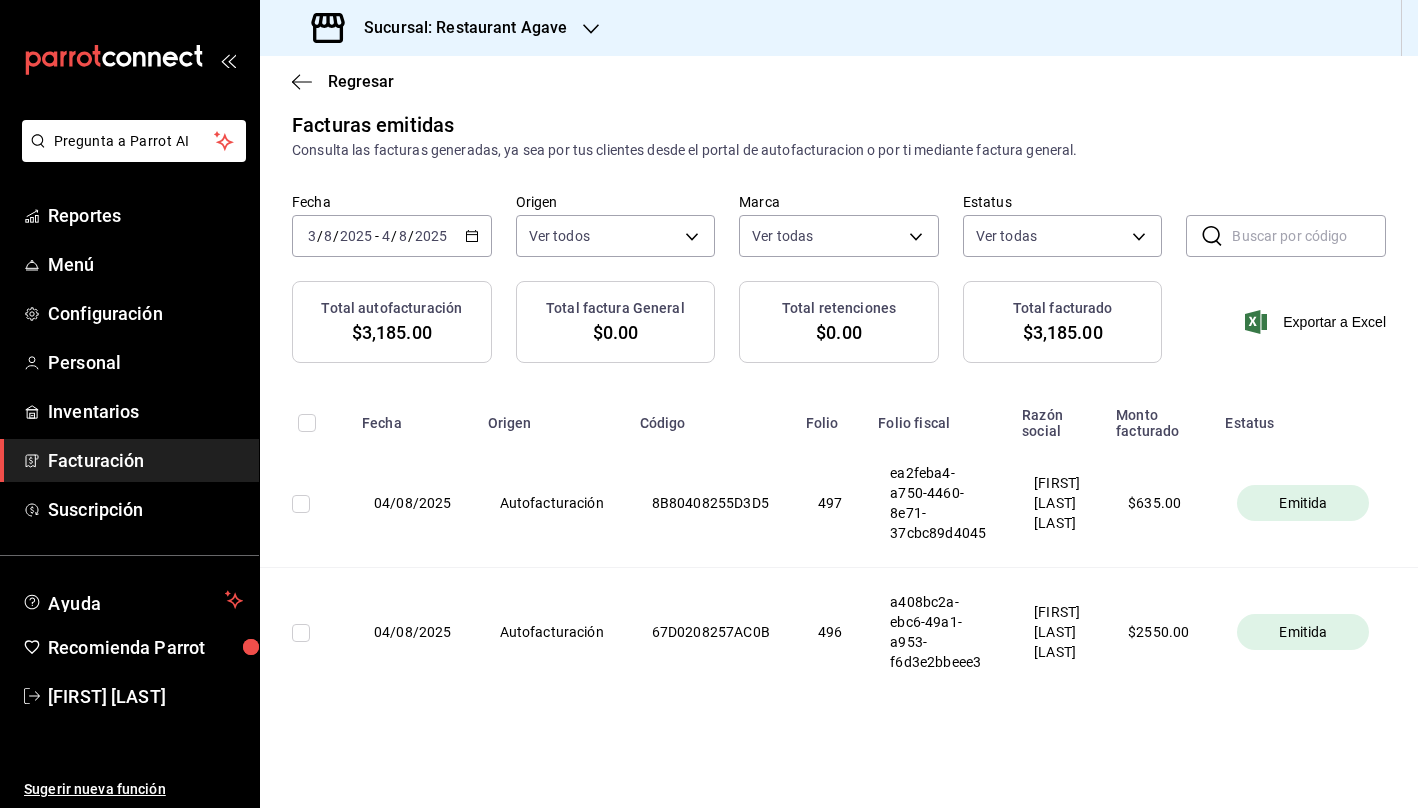 scroll, scrollTop: 29, scrollLeft: 0, axis: vertical 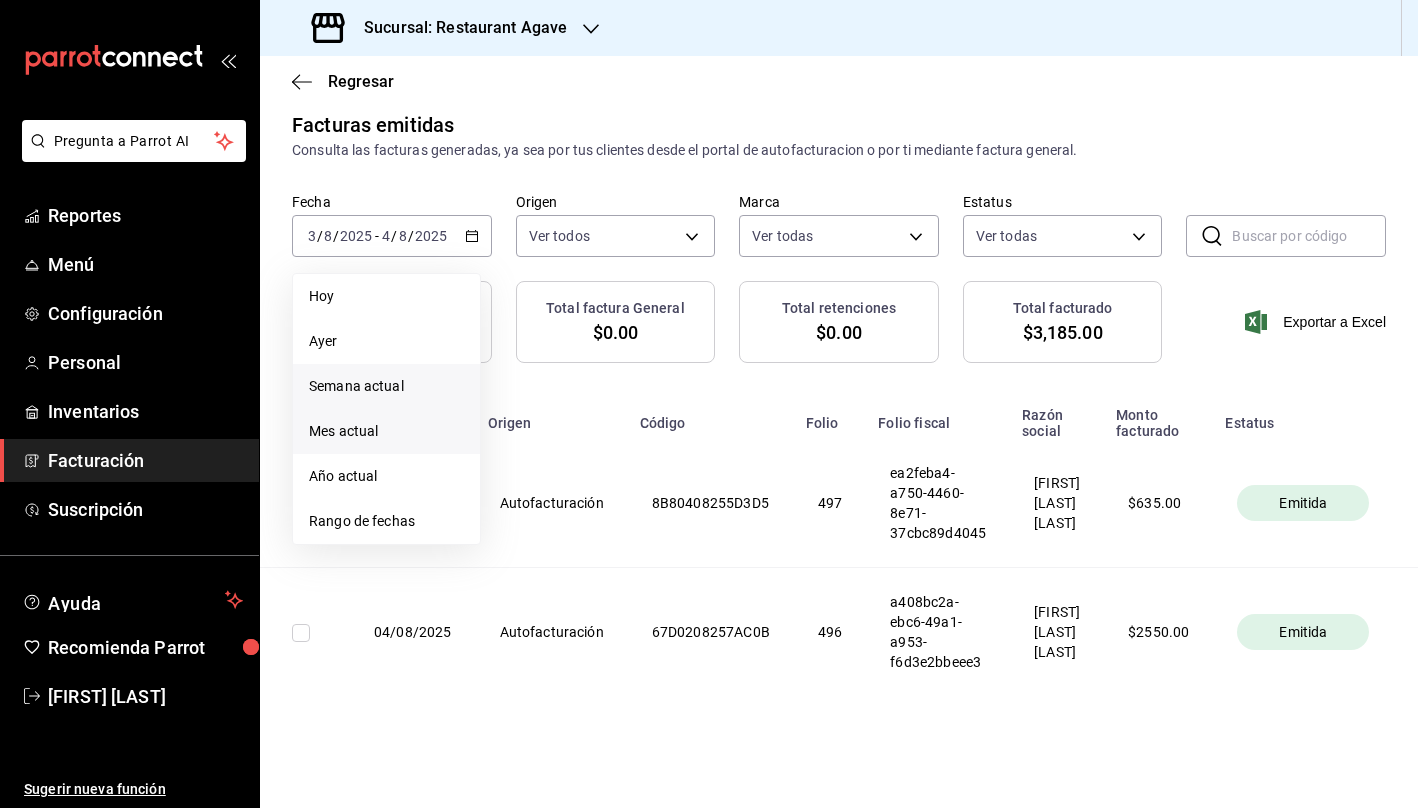 click on "Mes actual" at bounding box center (386, 431) 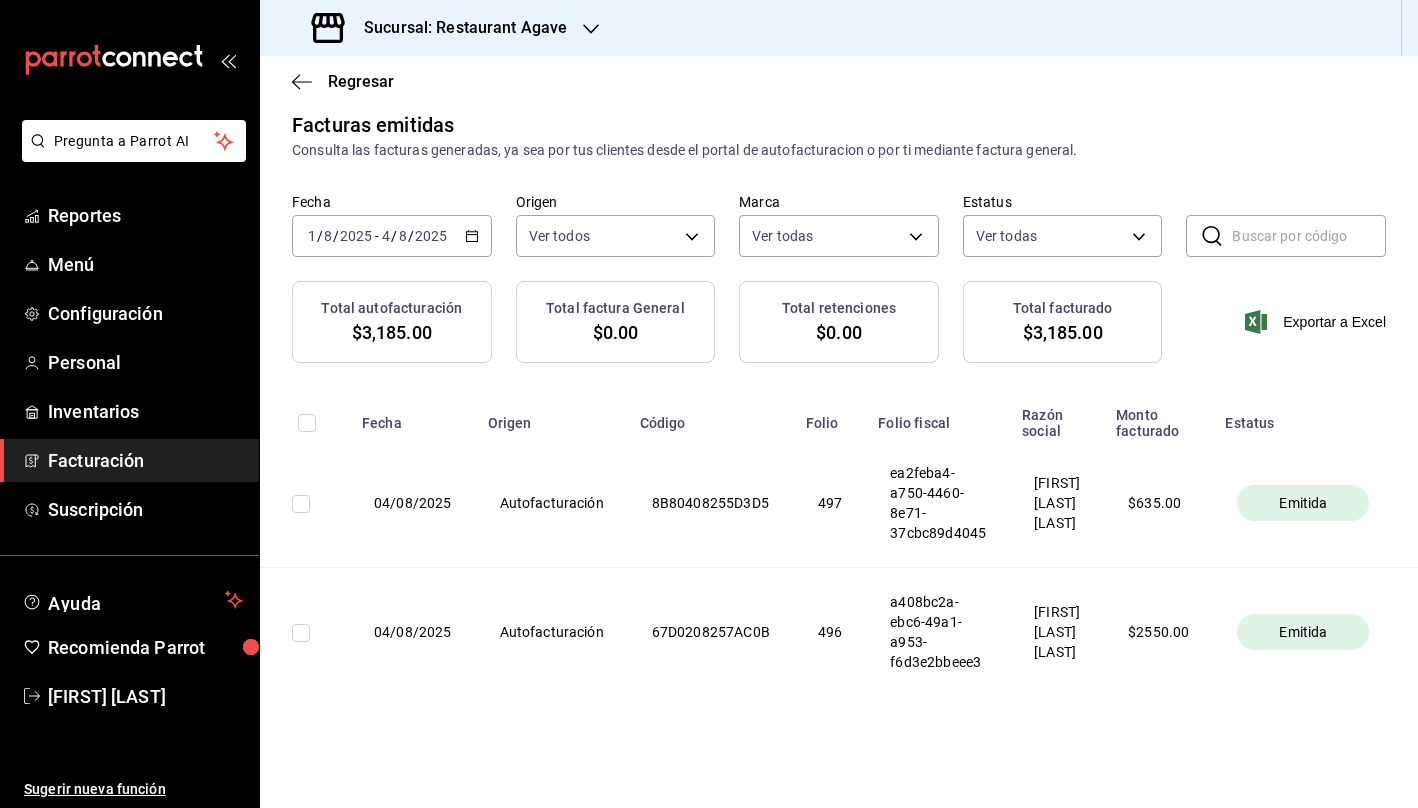 scroll, scrollTop: 29, scrollLeft: 0, axis: vertical 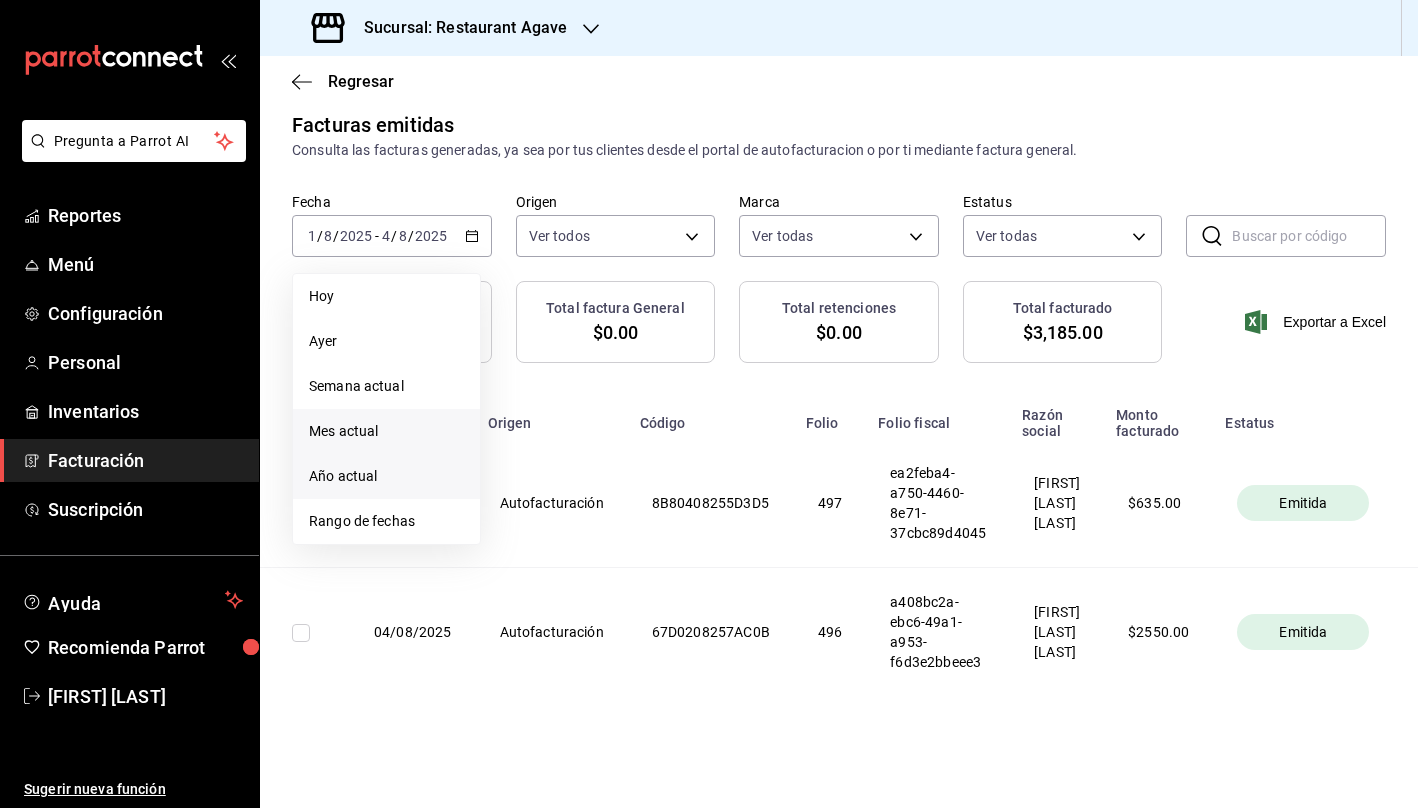 click on "Año actual" at bounding box center (386, 476) 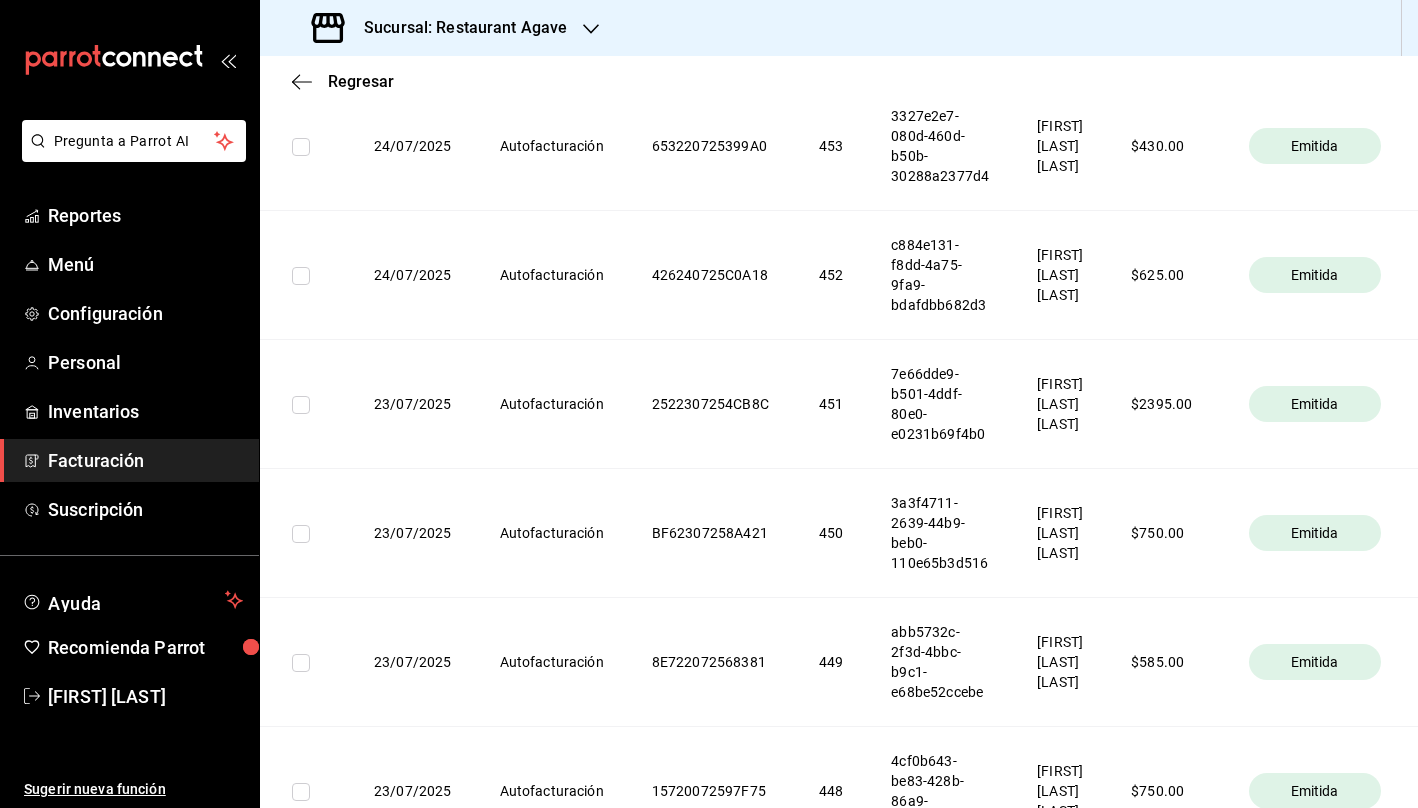 scroll, scrollTop: 6030, scrollLeft: 0, axis: vertical 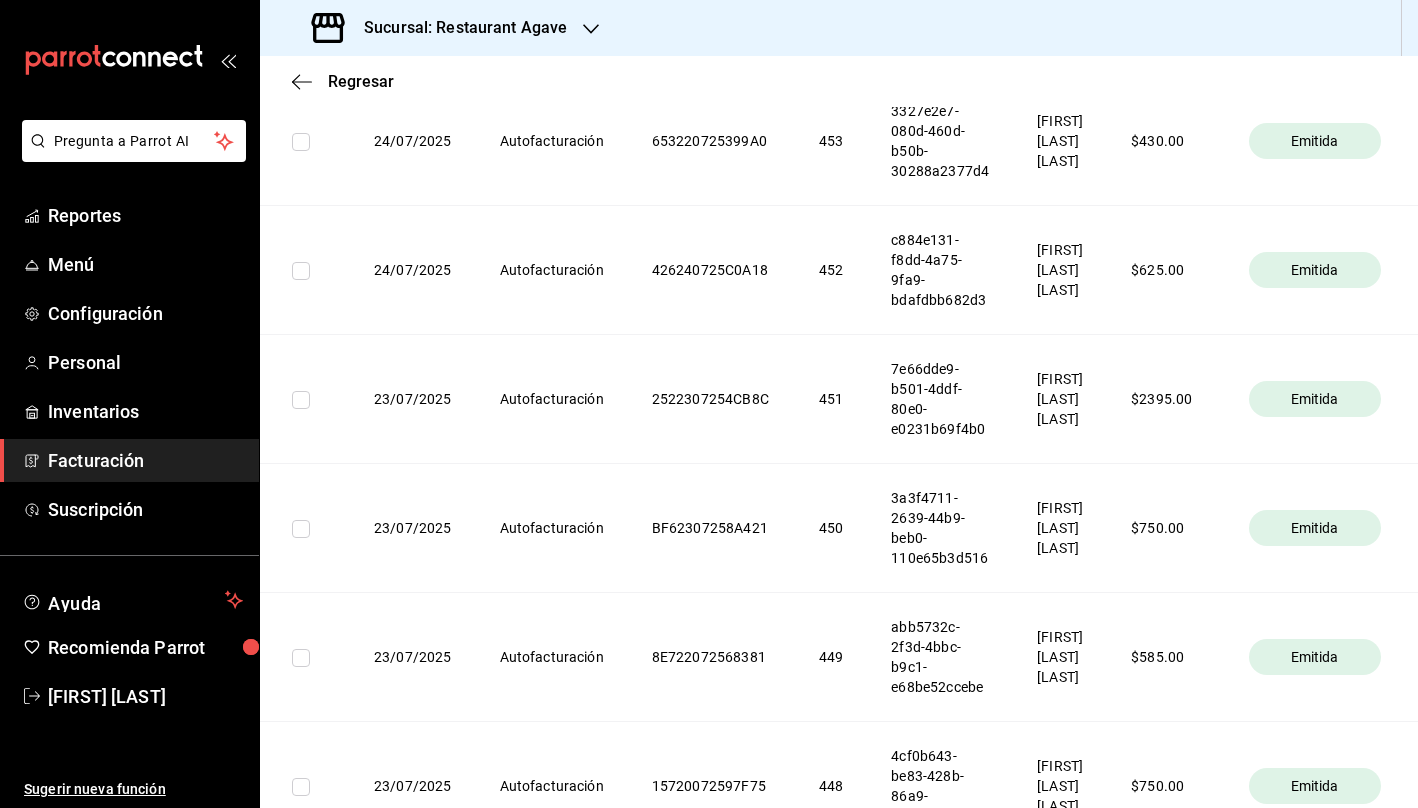 click on "$ 750.00" at bounding box center (1165, 527) 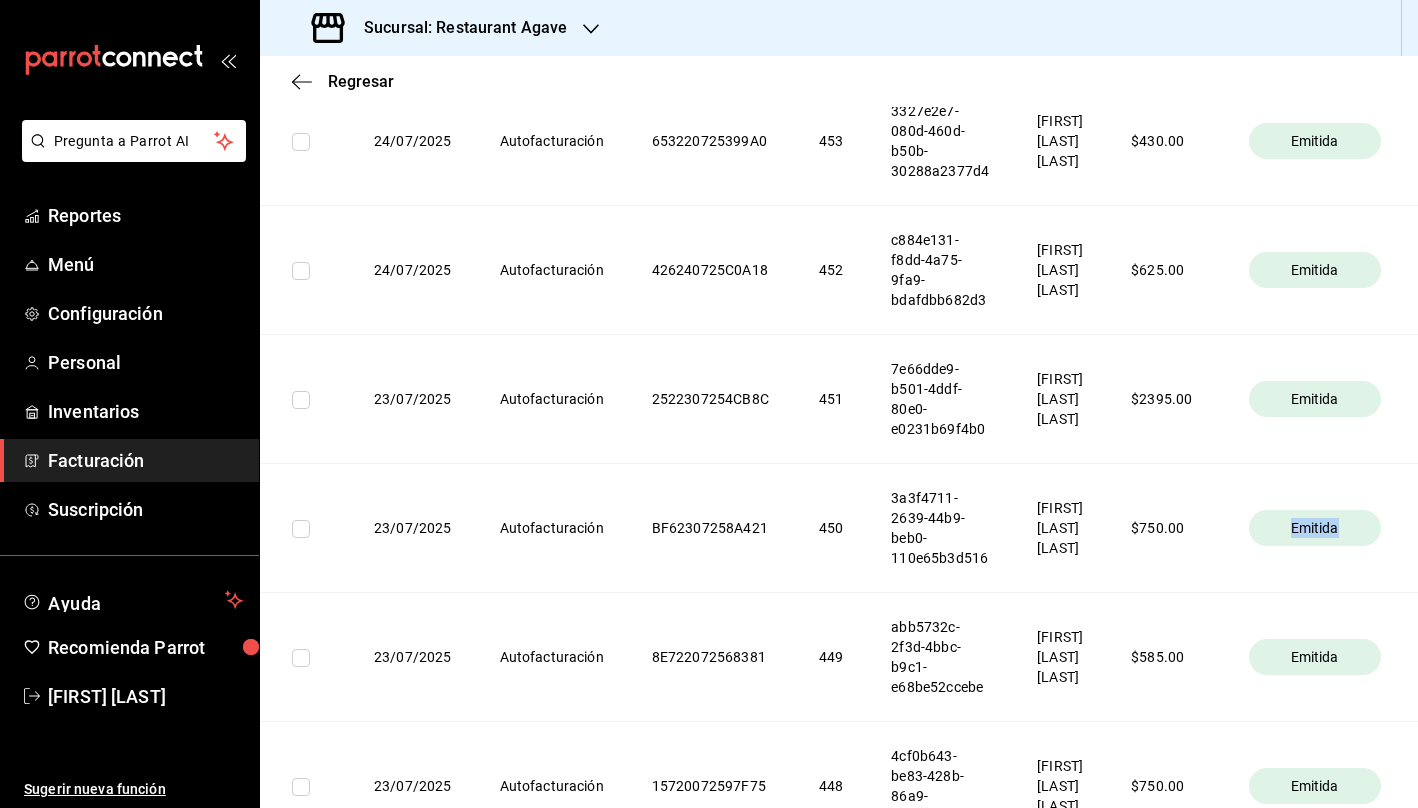 click on "Emitida" at bounding box center [1315, 528] 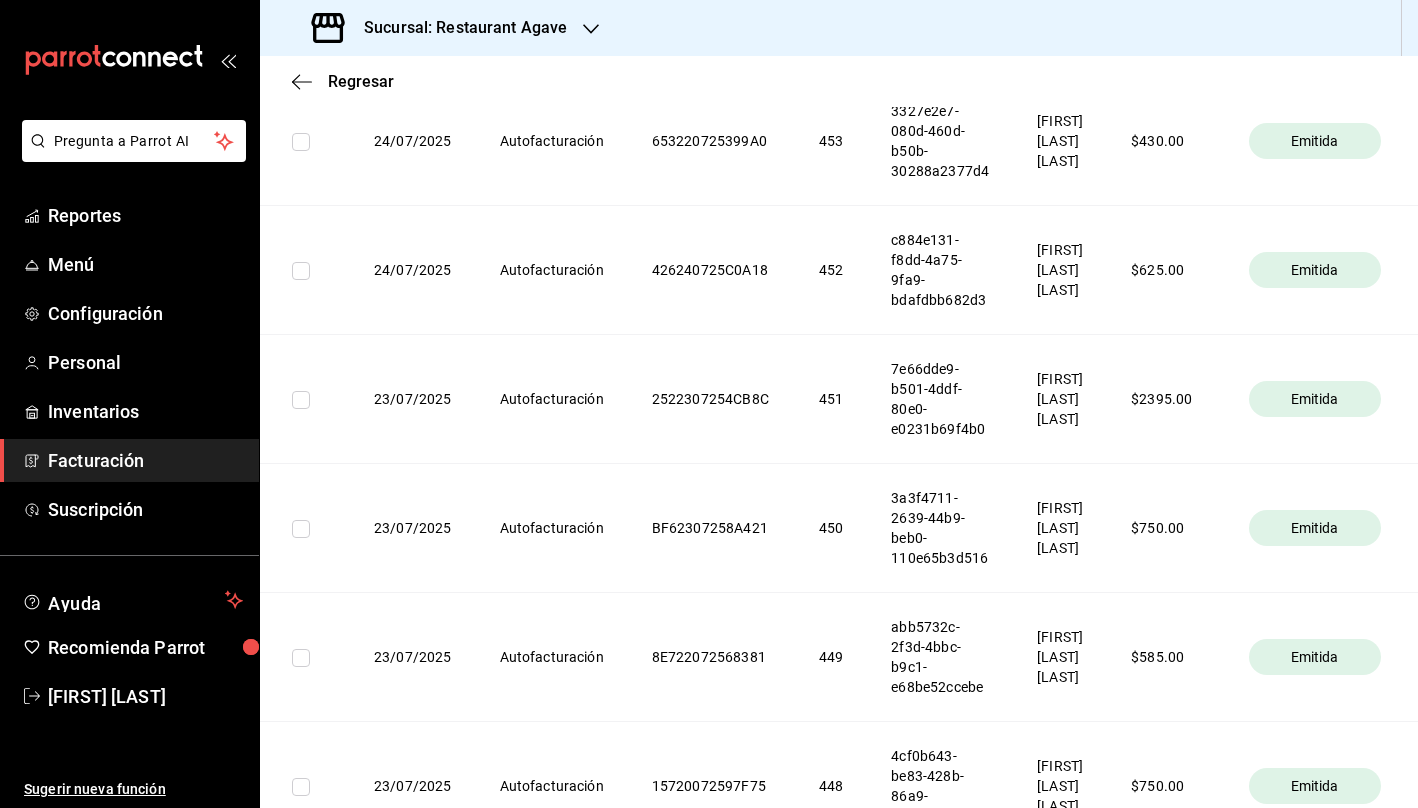 click on "Emitida" at bounding box center (1315, 528) 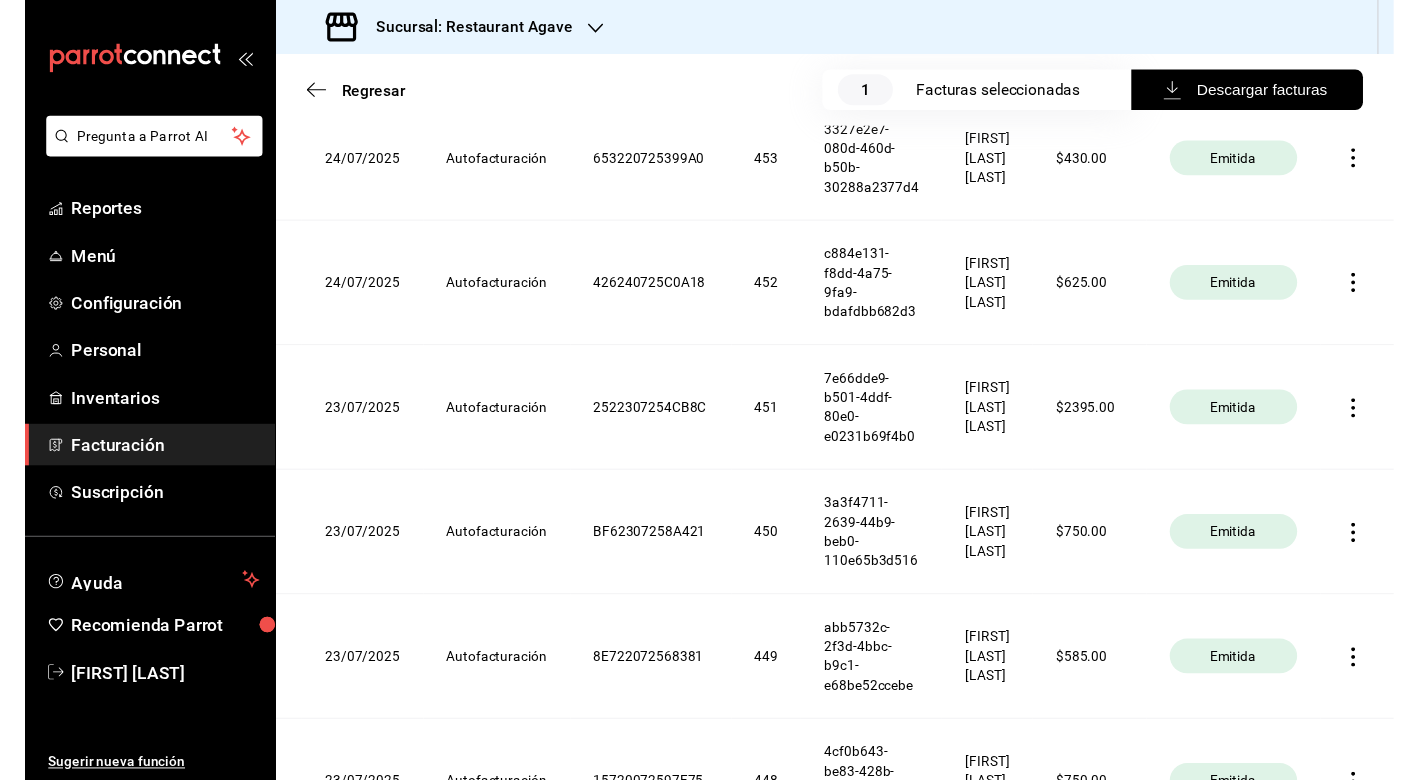 scroll, scrollTop: 0, scrollLeft: 78, axis: horizontal 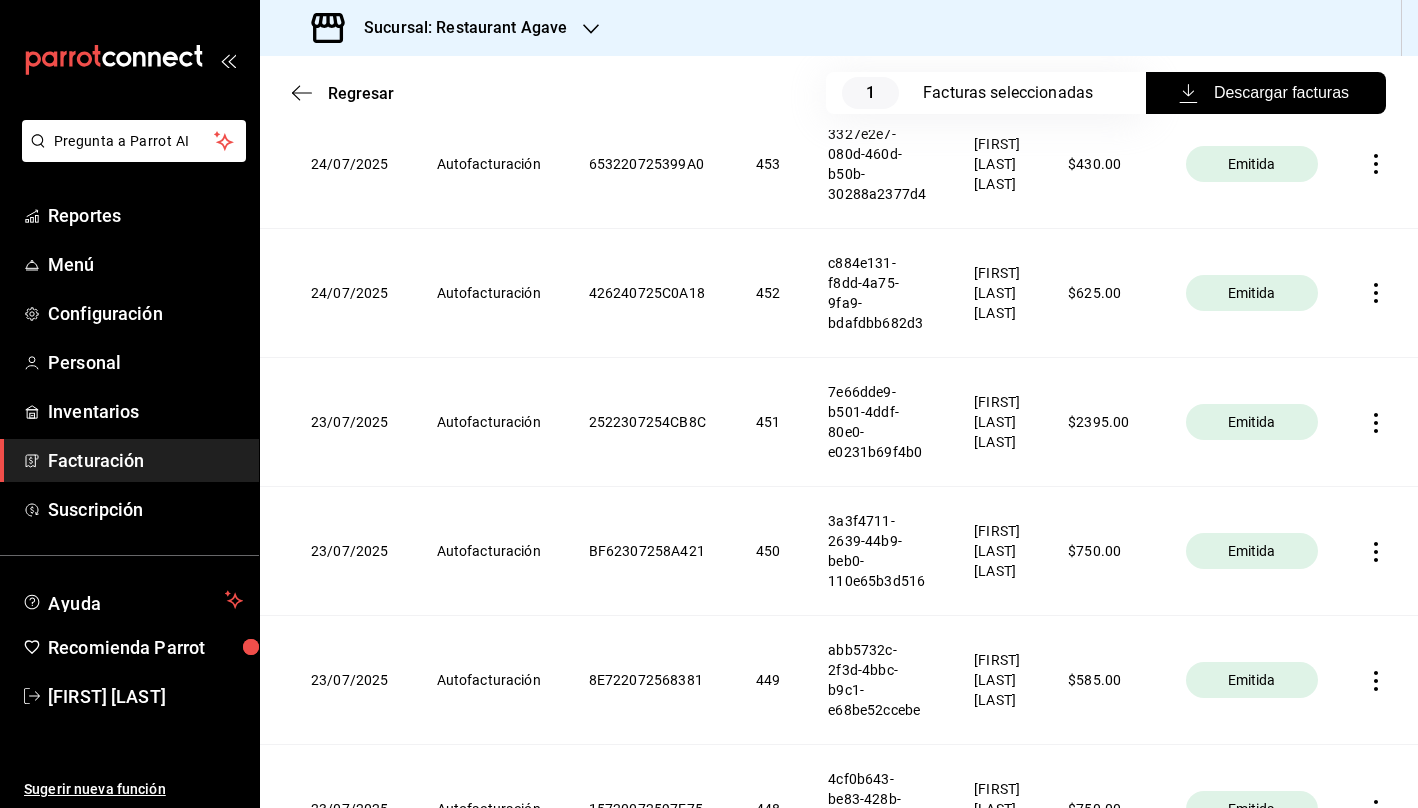 click 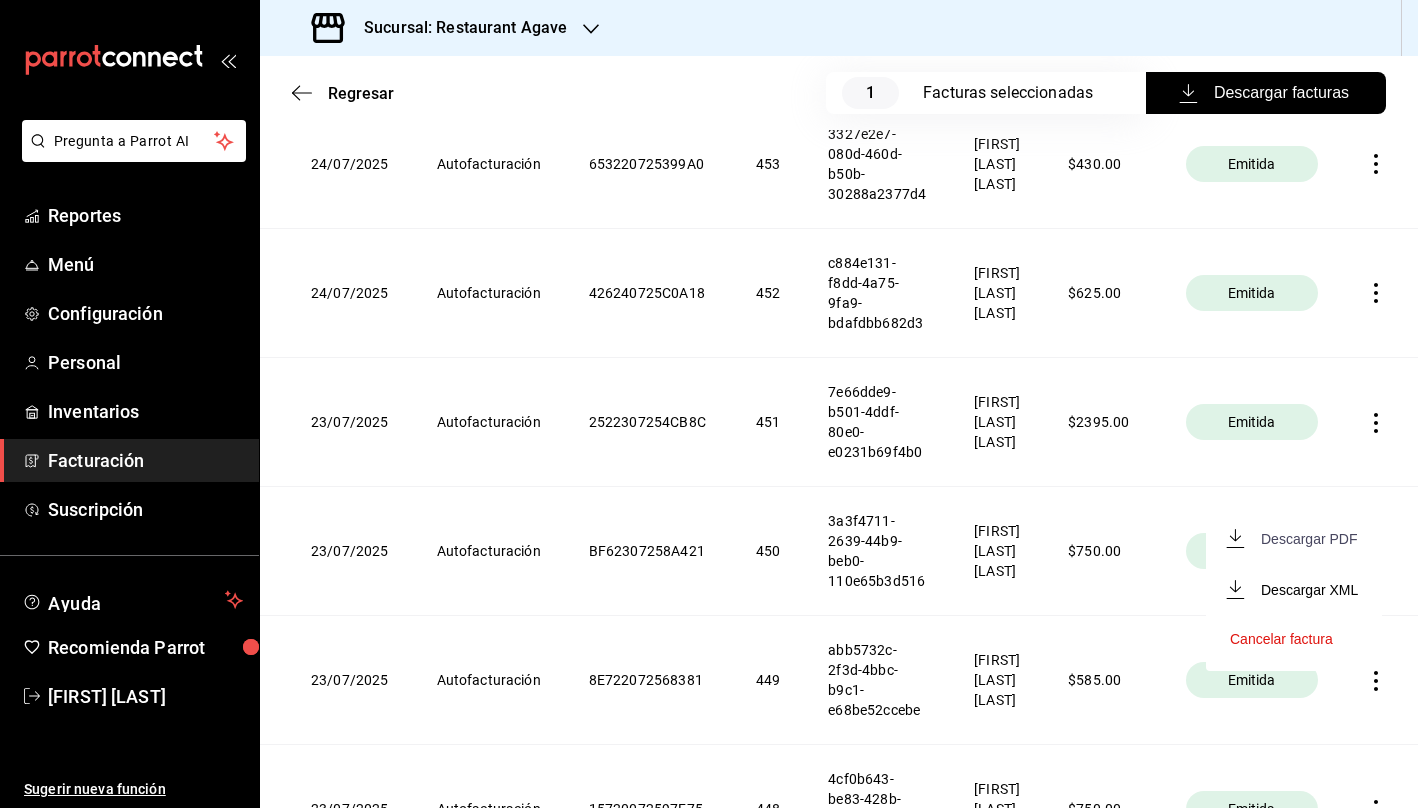 click on "Descargar PDF" at bounding box center (1309, 539) 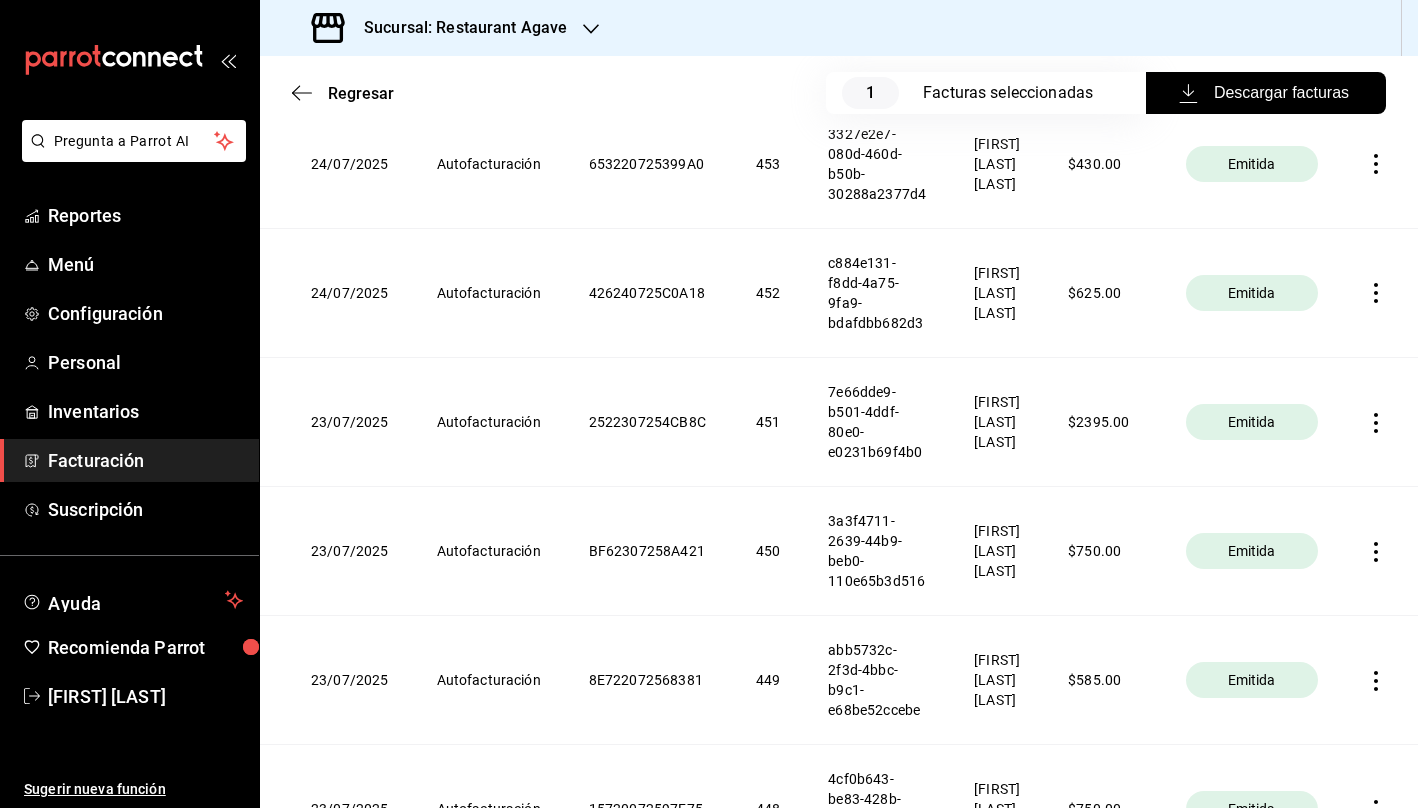 click 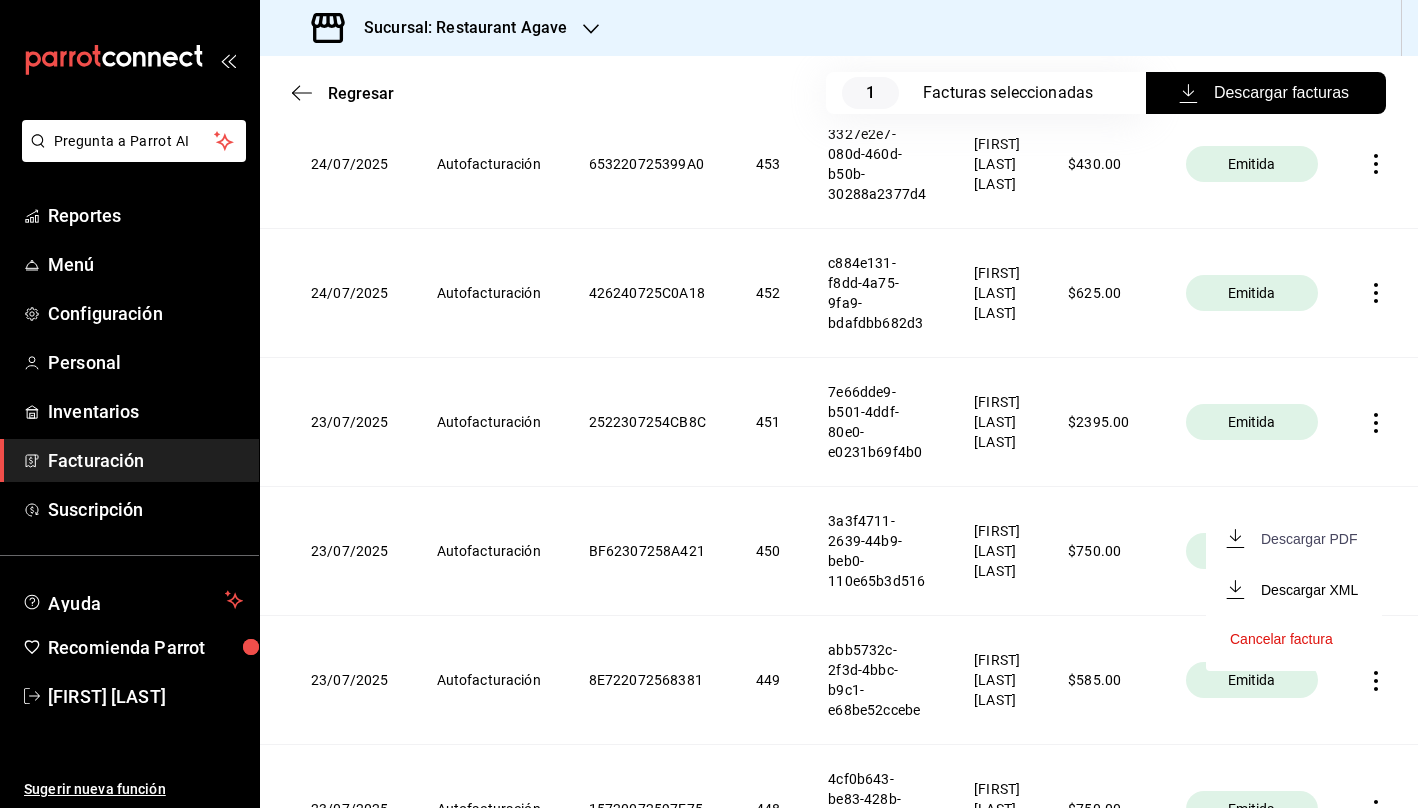 click on "Descargar PDF" at bounding box center (1309, 539) 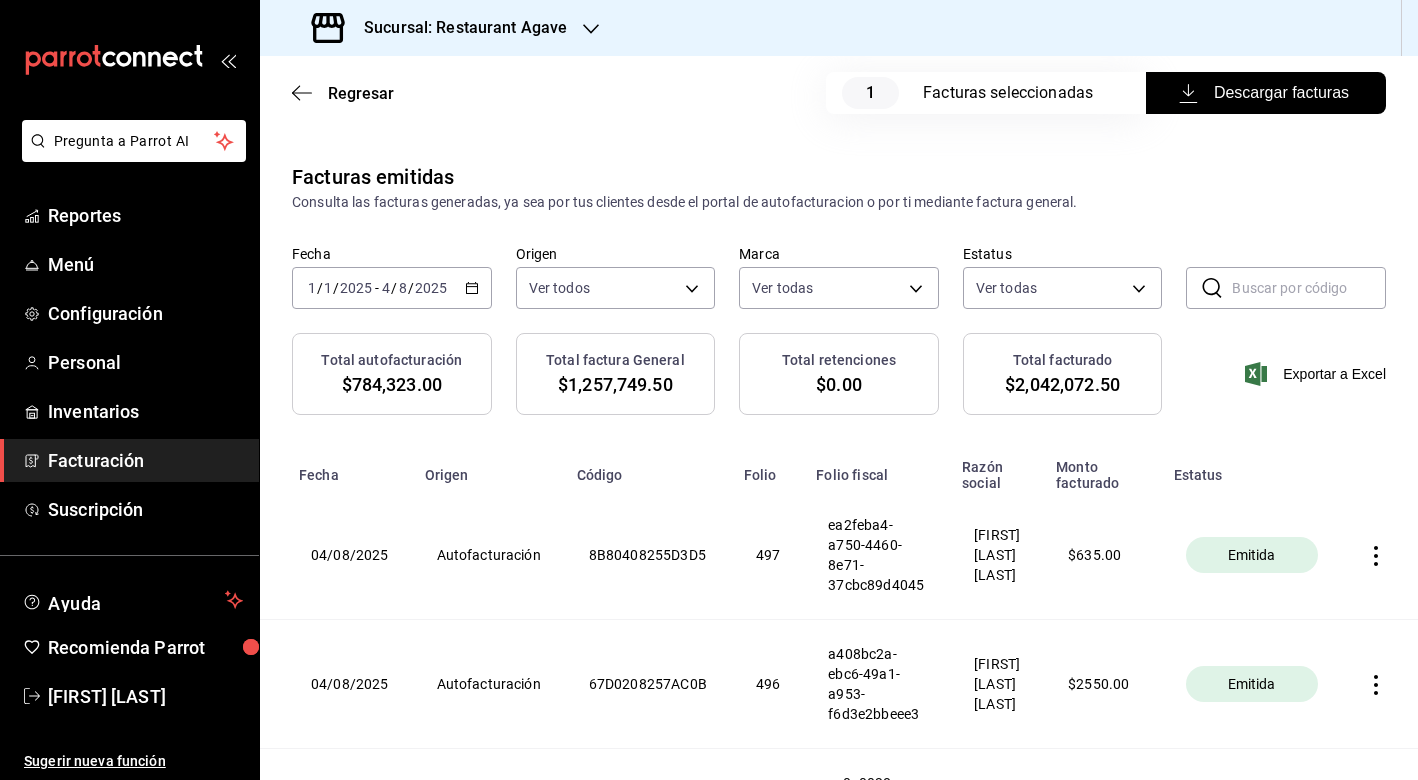 scroll, scrollTop: 0, scrollLeft: 0, axis: both 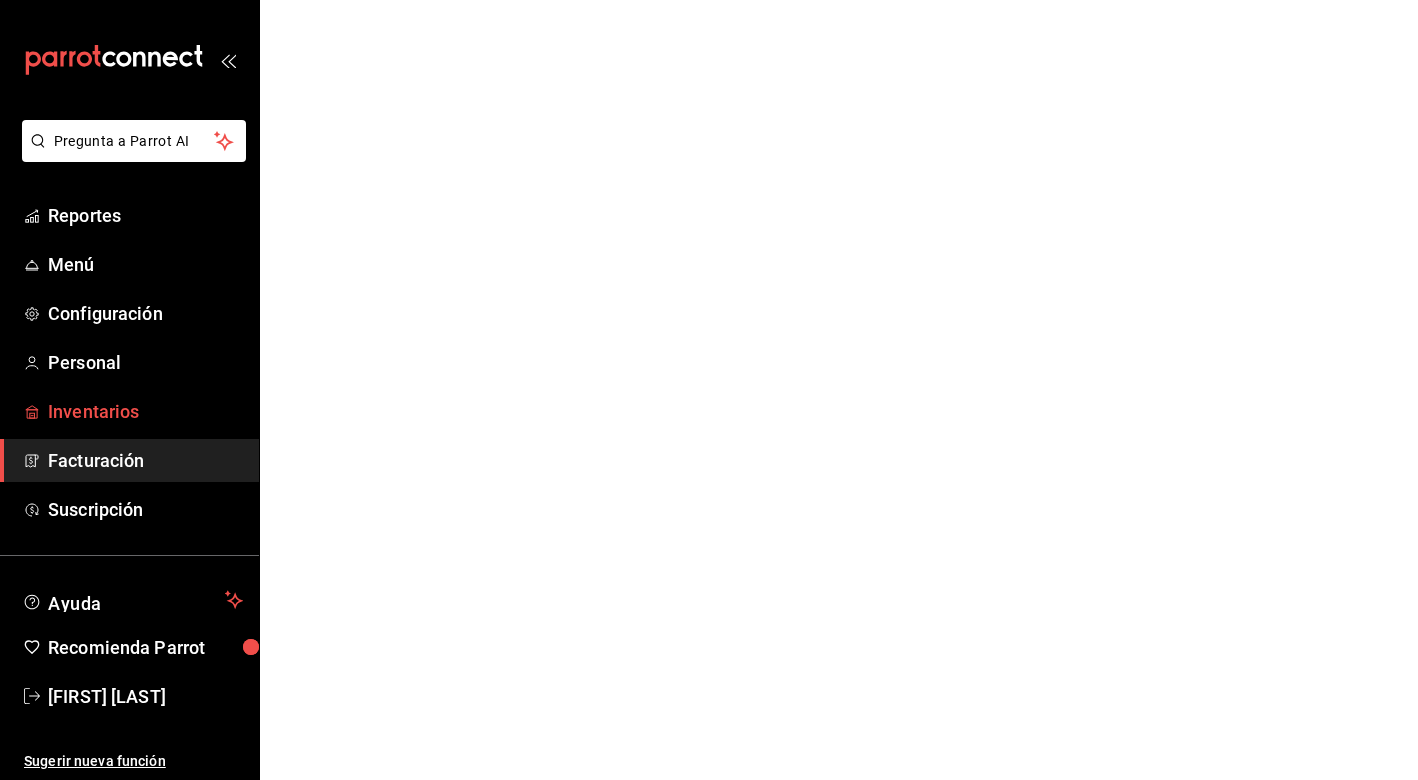 click on "Inventarios" at bounding box center [145, 411] 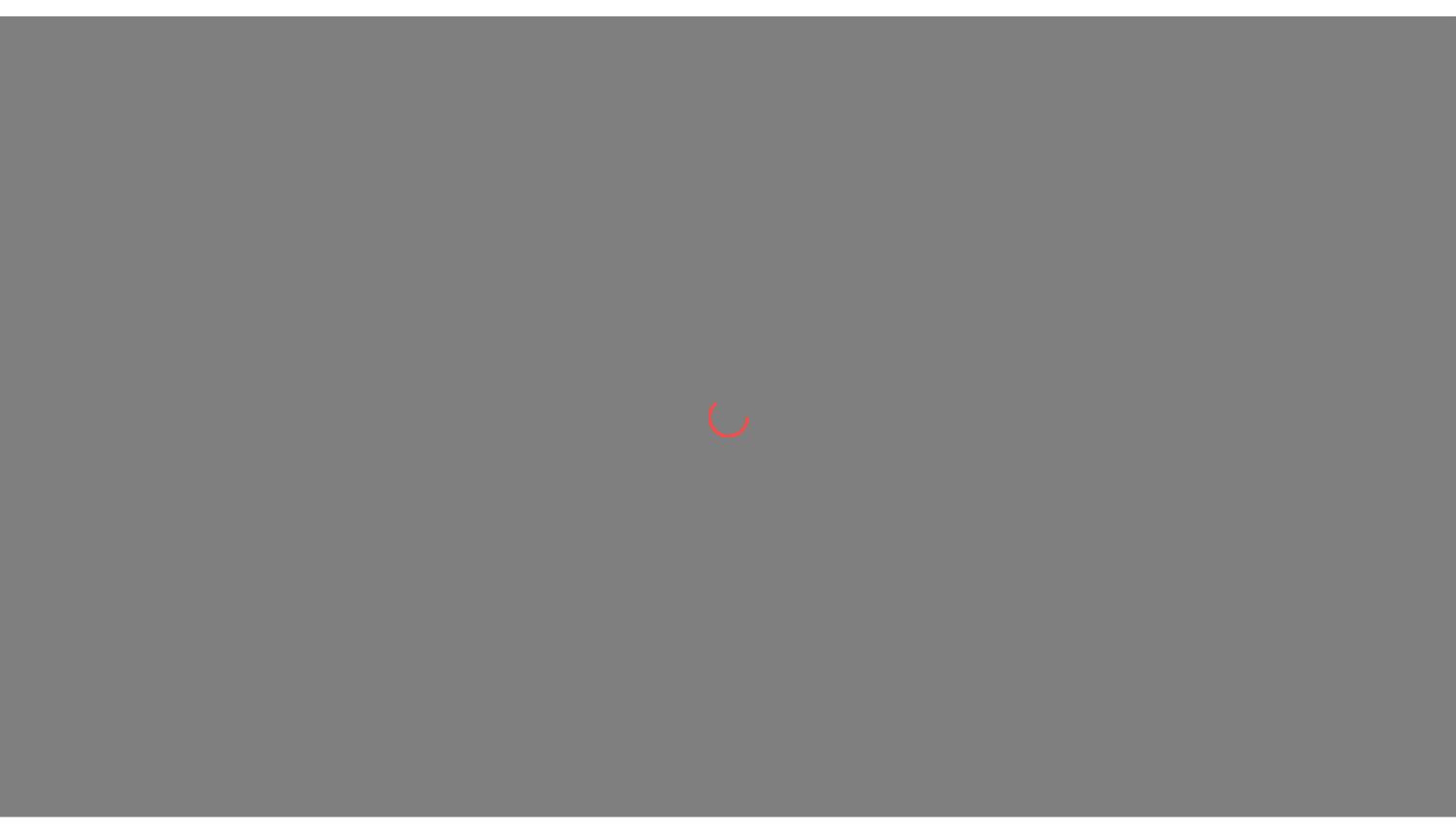 scroll, scrollTop: 0, scrollLeft: 0, axis: both 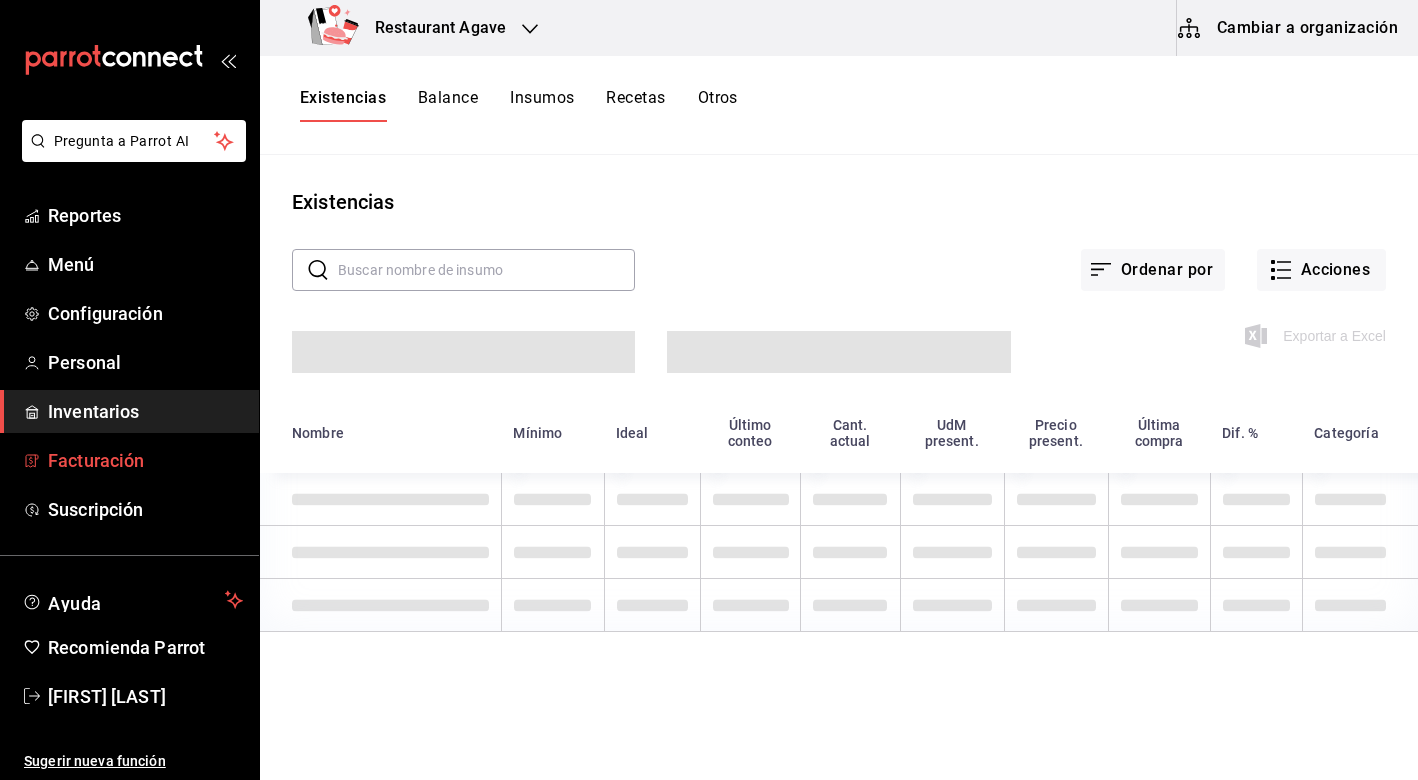 click on "Facturación" at bounding box center [145, 460] 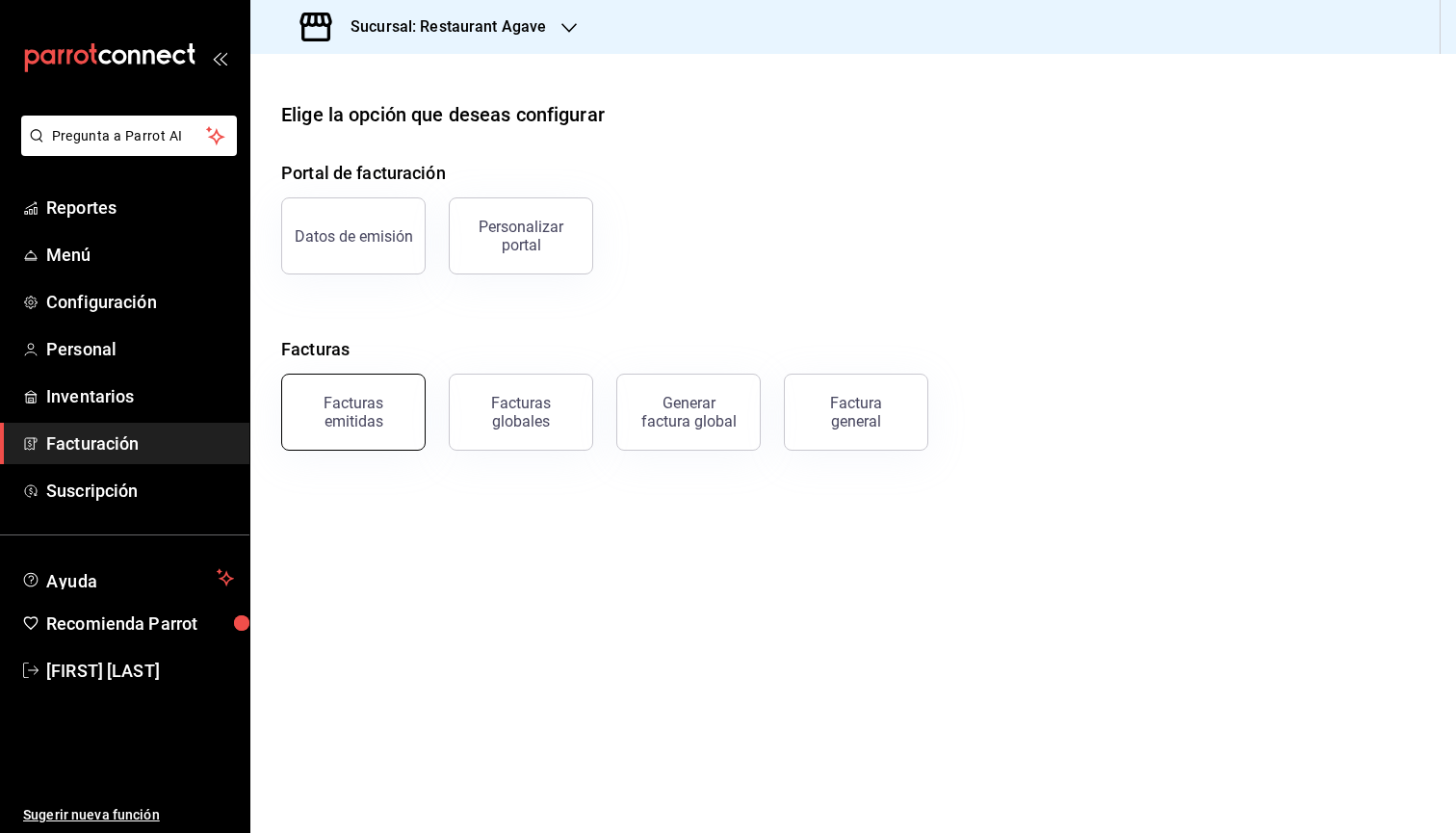 click on "Facturas emitidas" at bounding box center (353, 412) 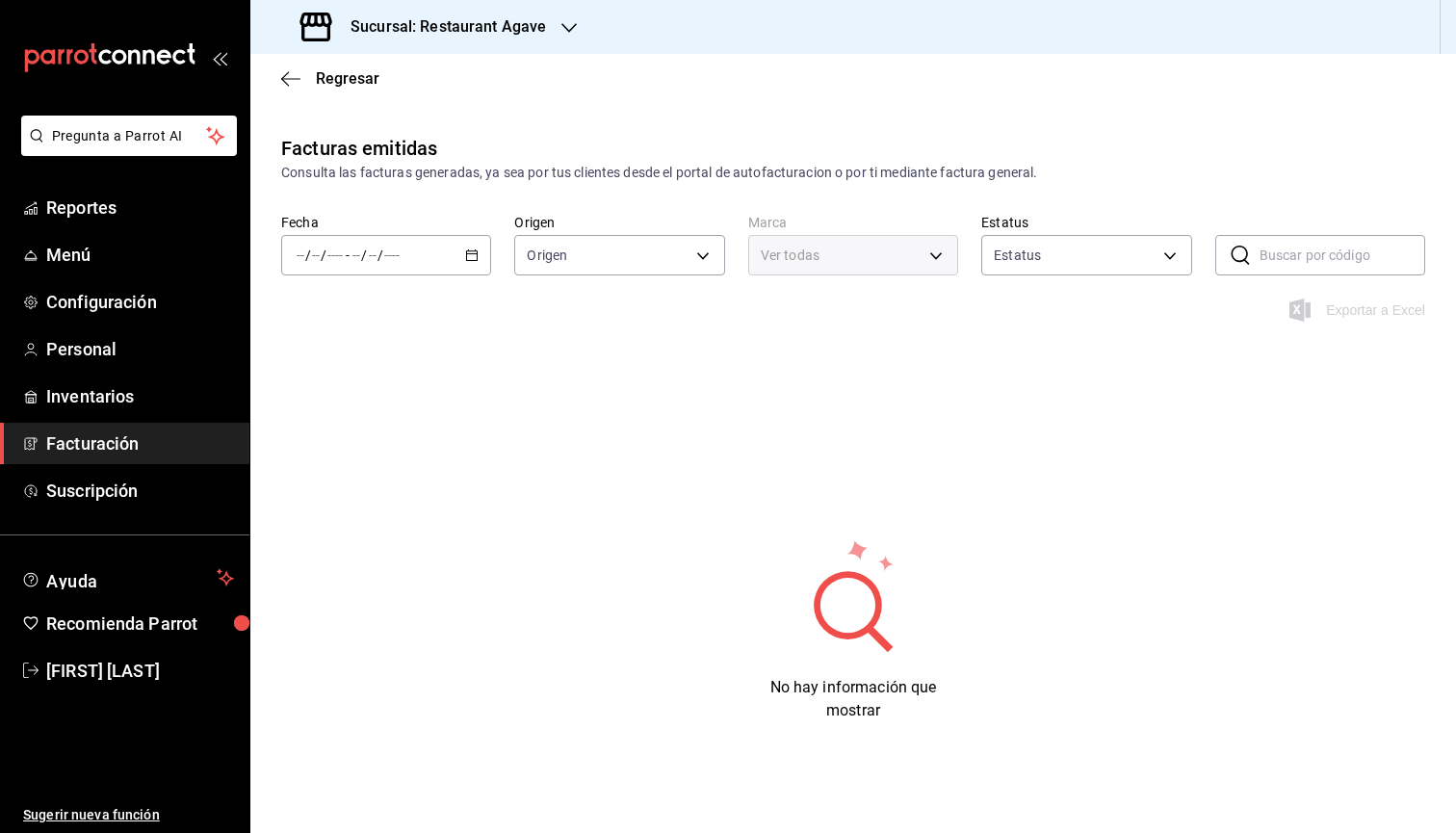 type on "ORDER_INVOICE,GENERAL_INVOICE" 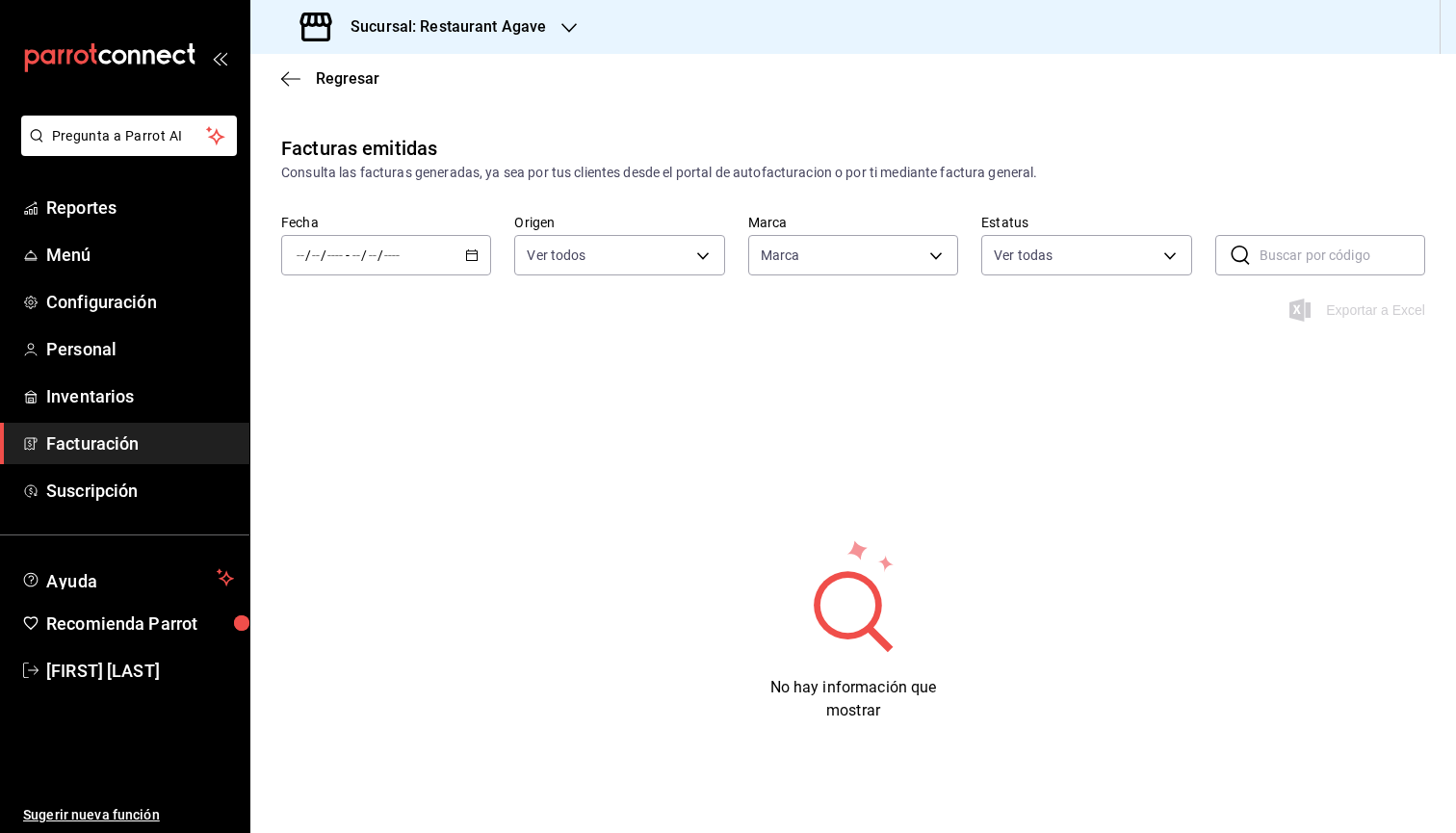 type on "ac14864f-e3a0-4832-92fd-dda121f57a49" 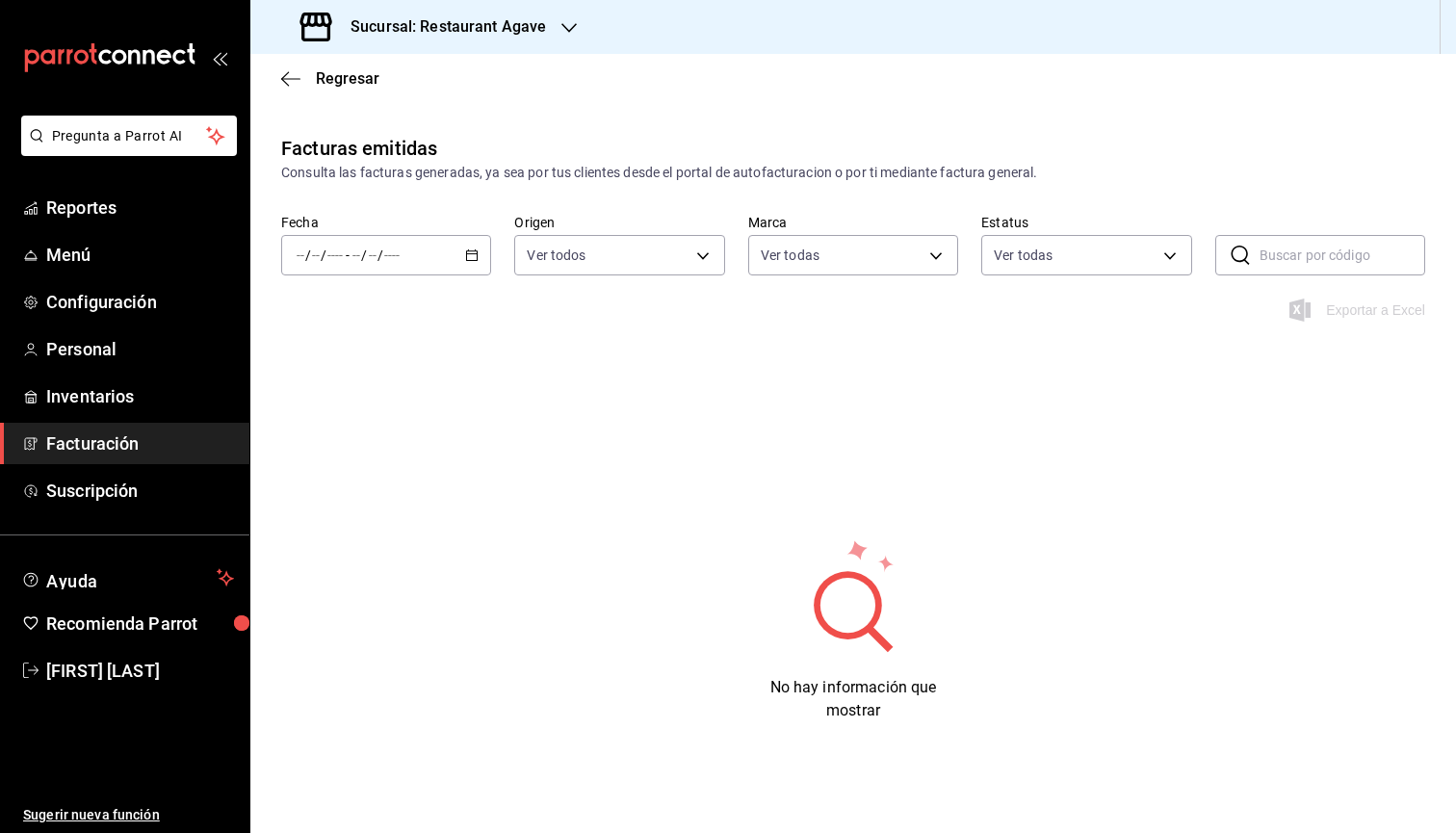 click on "/ / - / /" at bounding box center (386, 255) 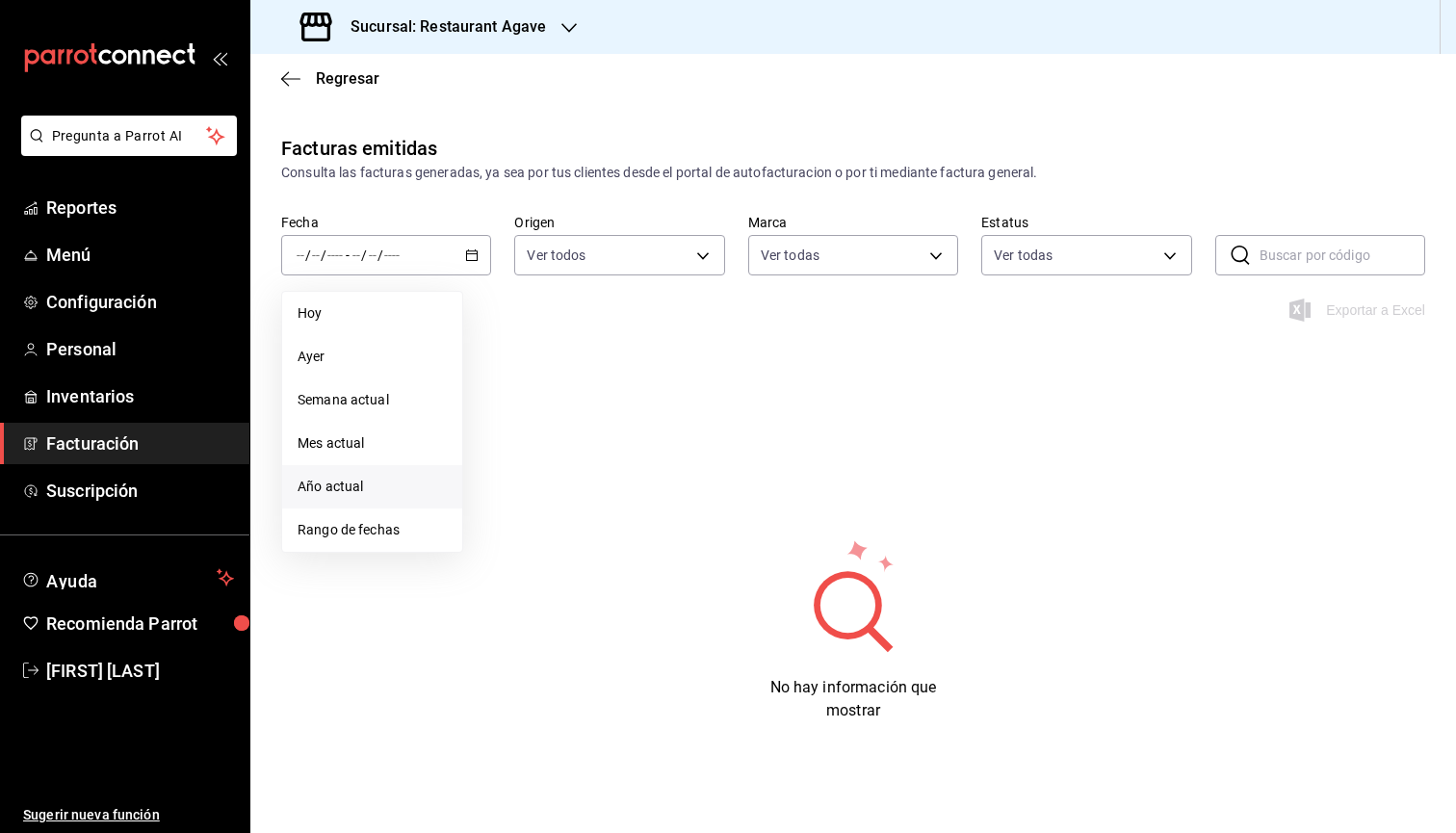 click on "Año actual" at bounding box center [372, 486] 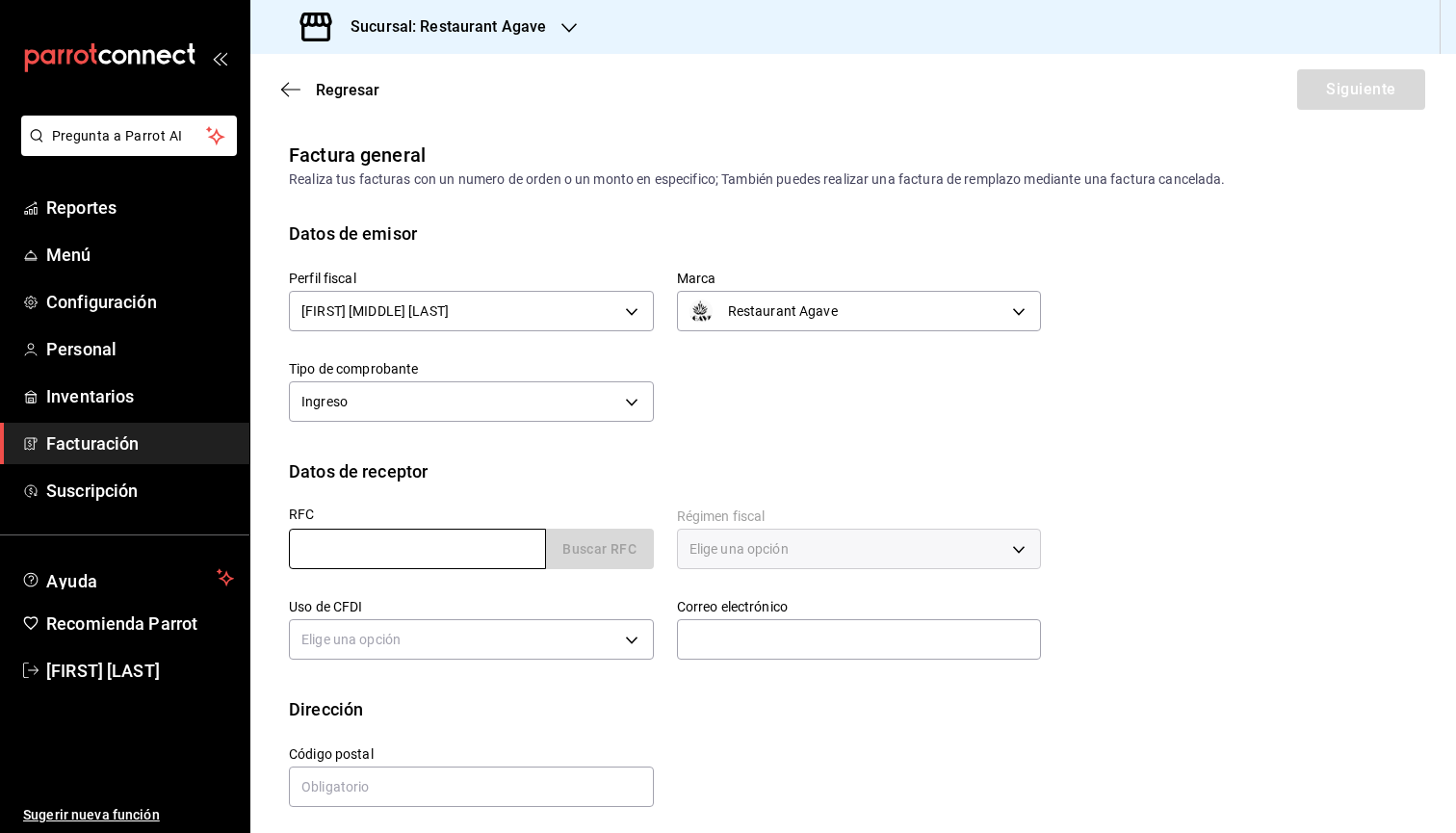 scroll, scrollTop: 0, scrollLeft: 0, axis: both 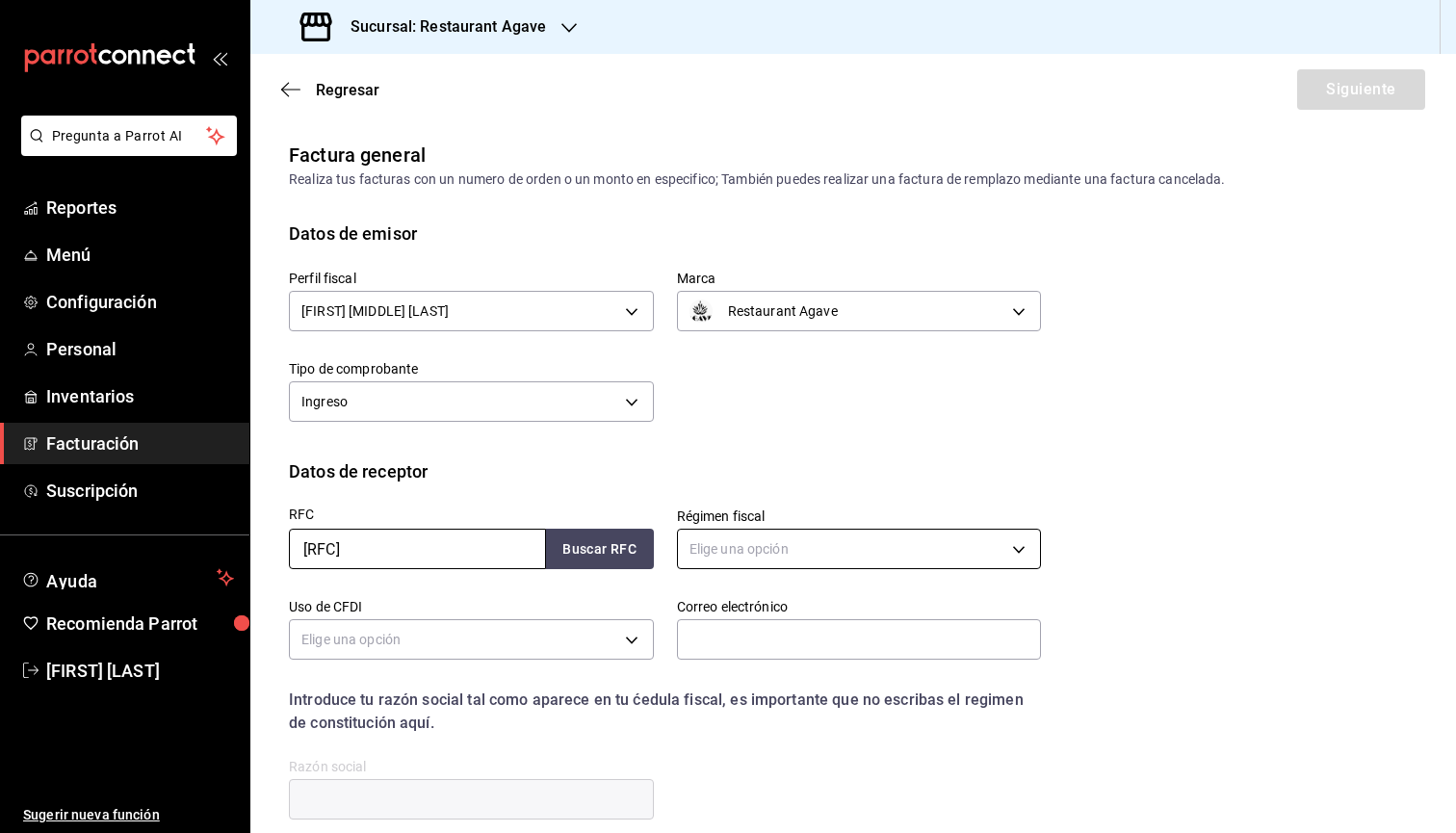 type on "[RFC]" 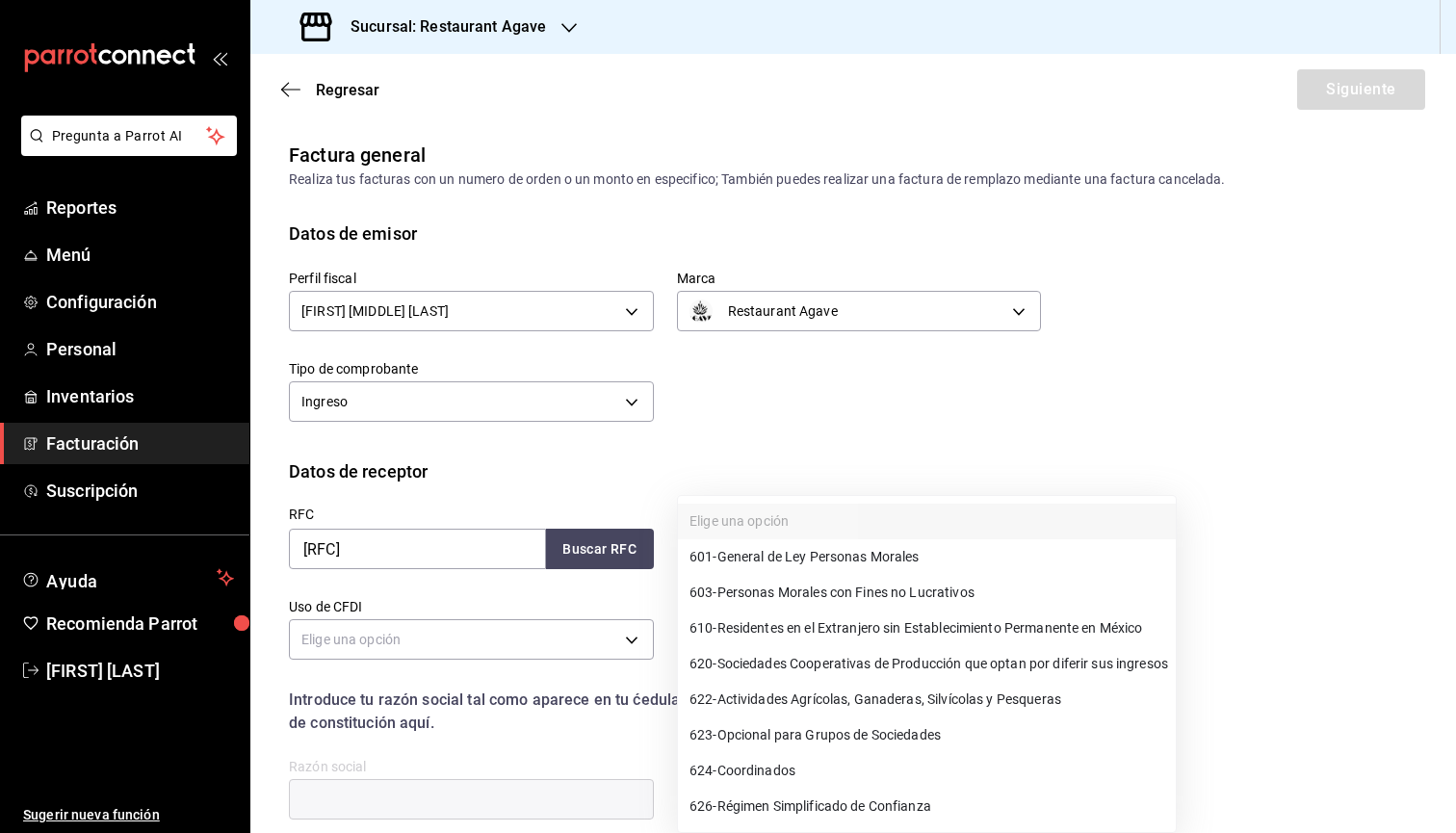 click on "Pregunta a Parrot AI Reportes   Menú   Configuración   Personal   Inventarios   Facturación   Suscripción   Ayuda Recomienda Parrot   [FIRST] [LAST]   Sugerir nueva función   Sucursal: Restaurant Agave Regresar Siguiente Factura general Realiza tus facturas con un numero de orden o un monto en especifico; También puedes realizar una factura de remplazo mediante una factura cancelada. Datos de emisor Perfil fiscal [FIRST] [MIDDLE] [LAST] [UUID] Marca Restaurant Agave [UUID] Tipo de comprobante Ingreso I Datos de receptor RFC [RFC] Buscar RFC Régimen fiscal Elige una opción Uso de CFDI Elige una opción Correo electrónico Introduce tu razón social tal como aparece en tu ćedula fiscal, es importante que no escribas el regimen de constitución aquí. company Razón social Dirección Calle # exterior # interior Código postal Estado ​ Municipio ​ Colonia ​ Pregunta a Parrot AI Reportes   Menú   Configuración   Personal" at bounding box center [728, 416] 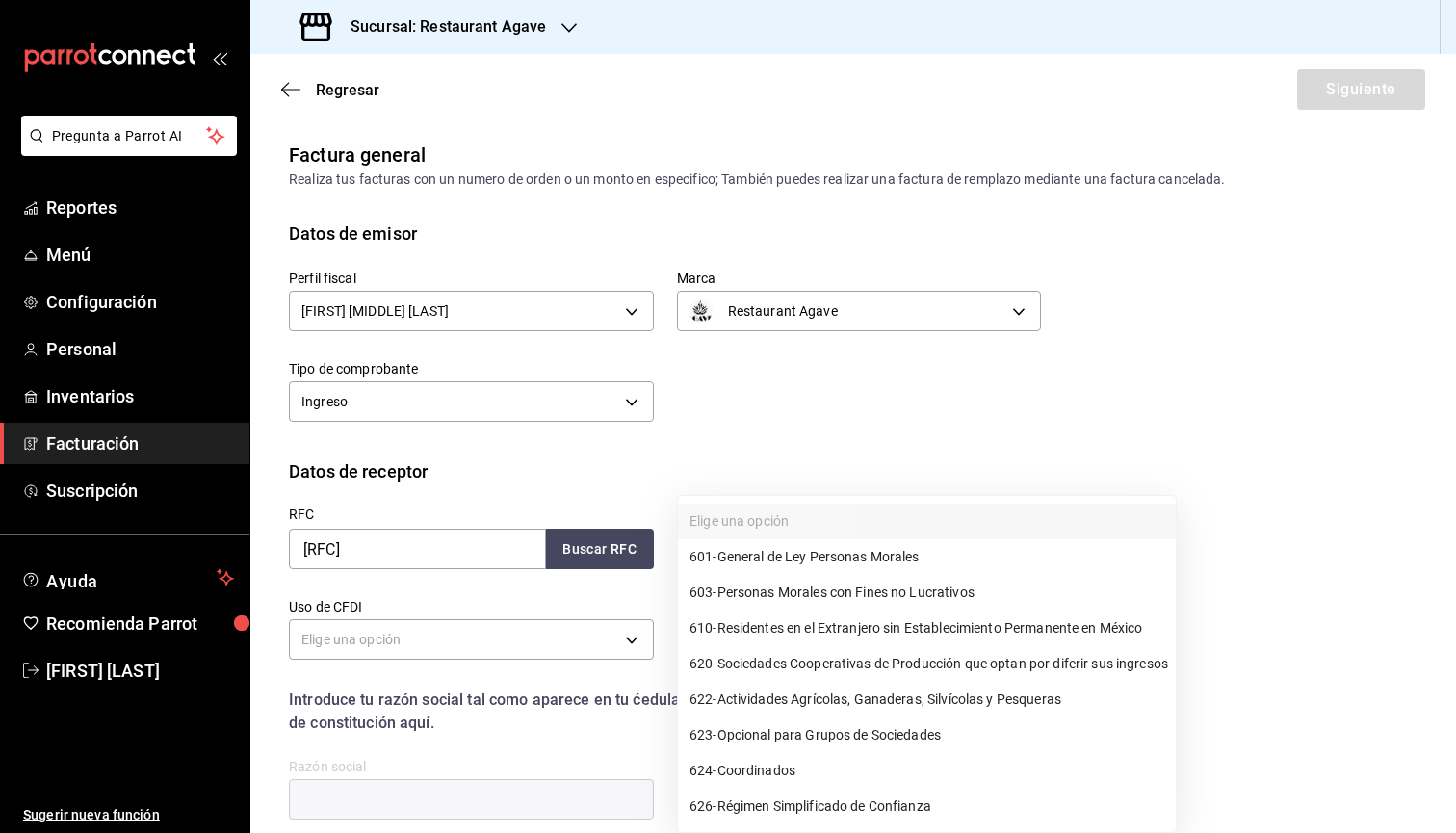click on "601  -  General de Ley Personas Morales" at bounding box center [804, 557] 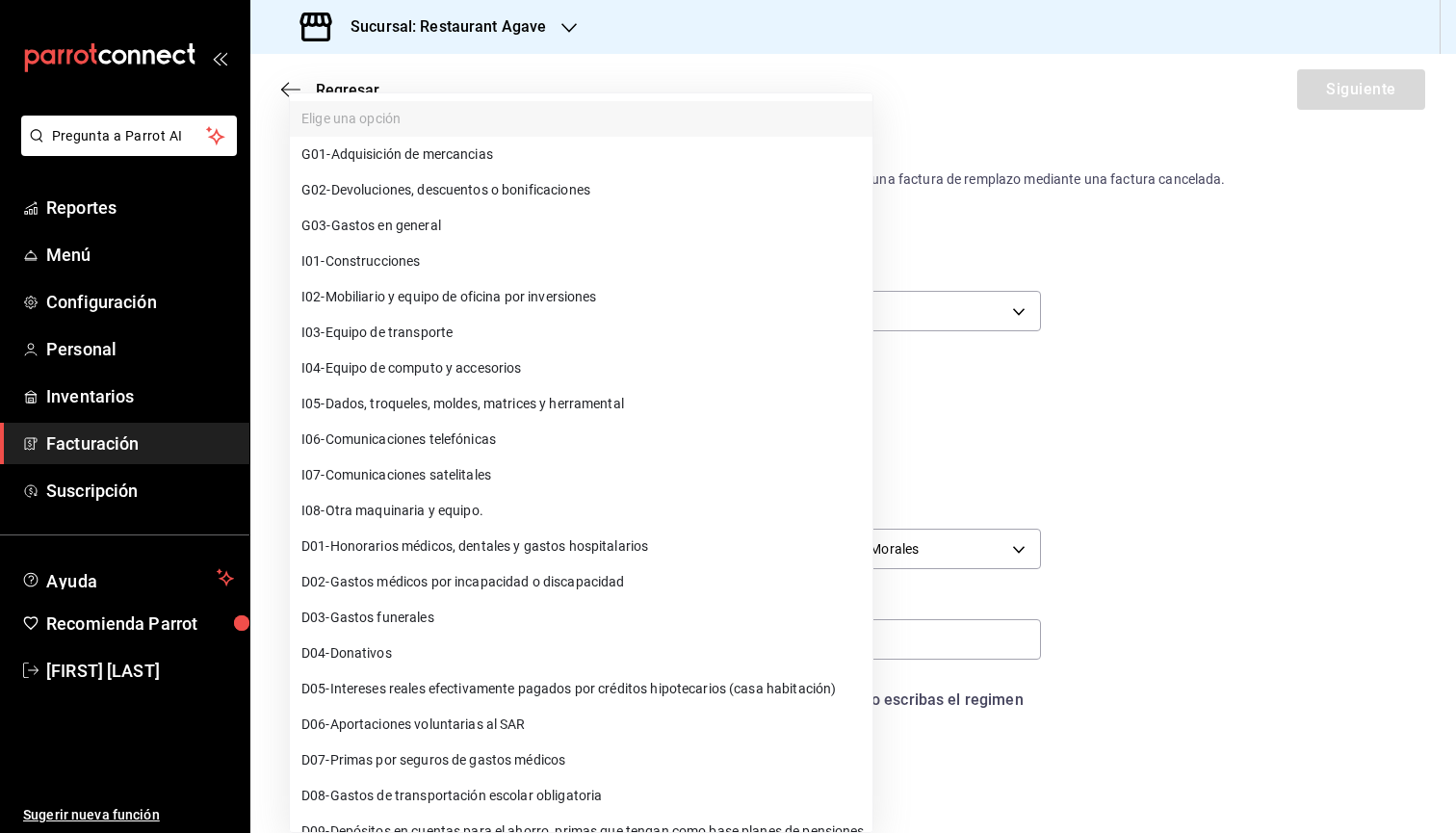 click on "Pregunta a Parrot AI Reportes   Menú   Configuración   Personal   Inventarios   Facturación   Suscripción   Ayuda Recomienda Parrot   [FIRST] [LAST]   Sugerir nueva función   Sucursal: Restaurant Agave Regresar Siguiente Factura general Realiza tus facturas con un numero de orden o un monto en especifico; También puedes realizar una factura de remplazo mediante una factura cancelada. Datos de emisor Perfil fiscal [FIRST] [MIDDLE] [LAST] [UUID] Marca Restaurant Agave [UUID] Tipo de comprobante Ingreso I Datos de receptor RFC [RFC] Buscar RFC Régimen fiscal 601  -  General de Ley Personas Morales 601 Uso de CFDI Elige una opción Correo electrónico Introduce tu razón social tal como aparece en tu ćedula fiscal, es importante que no escribas el regimen de constitución aquí. company Razón social Dirección Calle # exterior # interior Código postal Estado ​ Municipio ​ Colonia ​ Pregunta a Parrot AI Reportes   Menú" at bounding box center (728, 416) 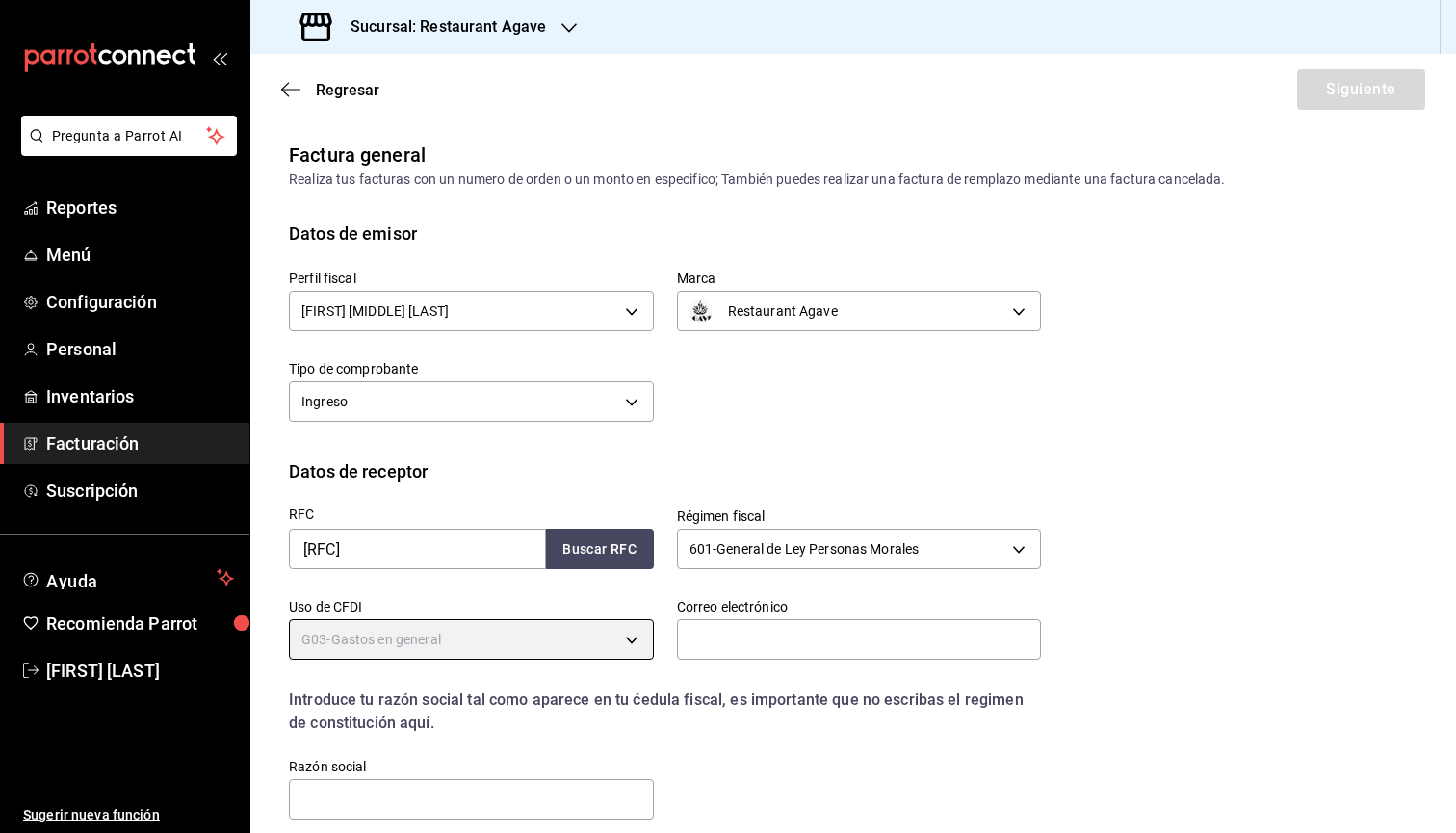 type on "G03" 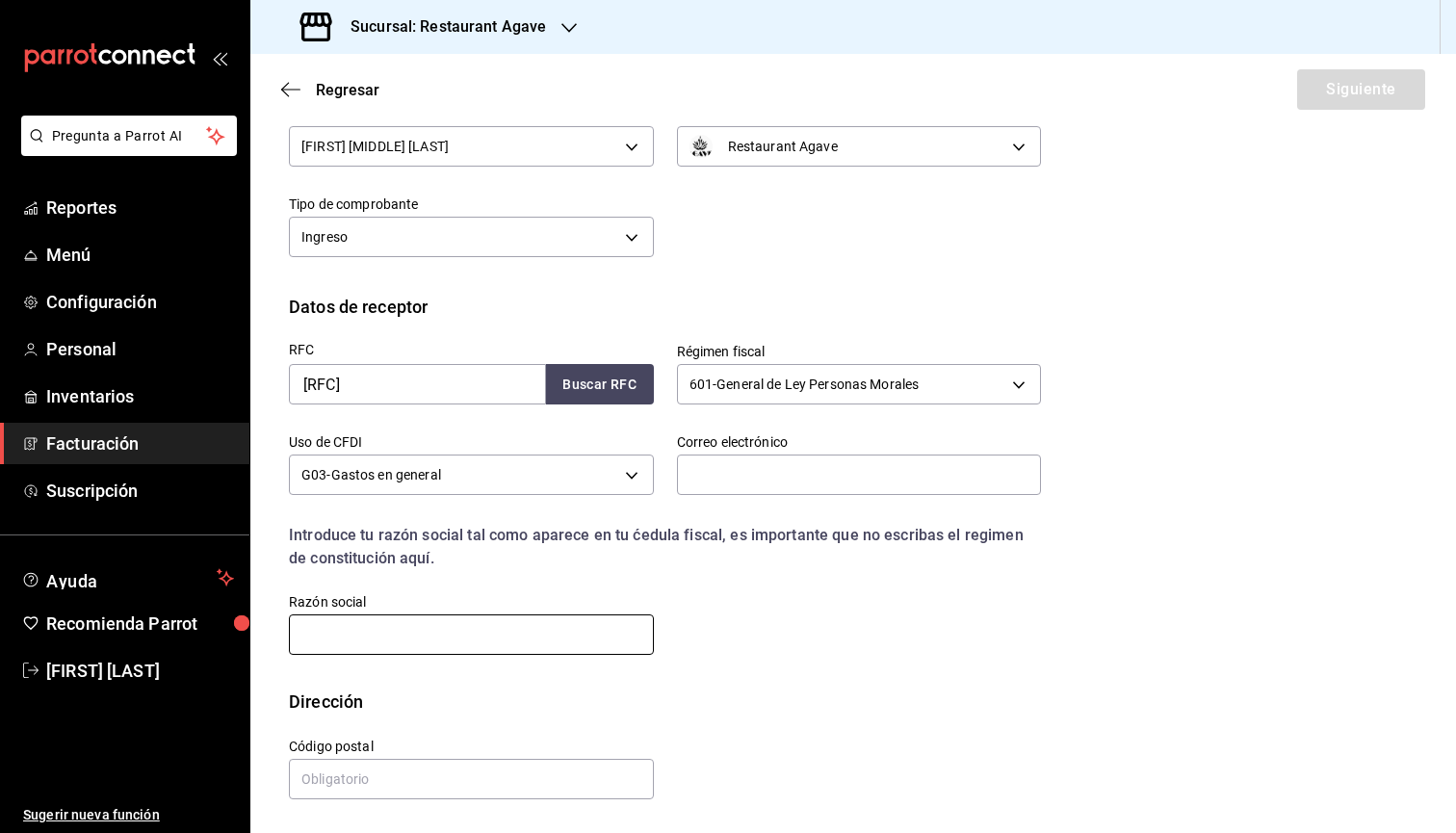 scroll, scrollTop: 165, scrollLeft: 0, axis: vertical 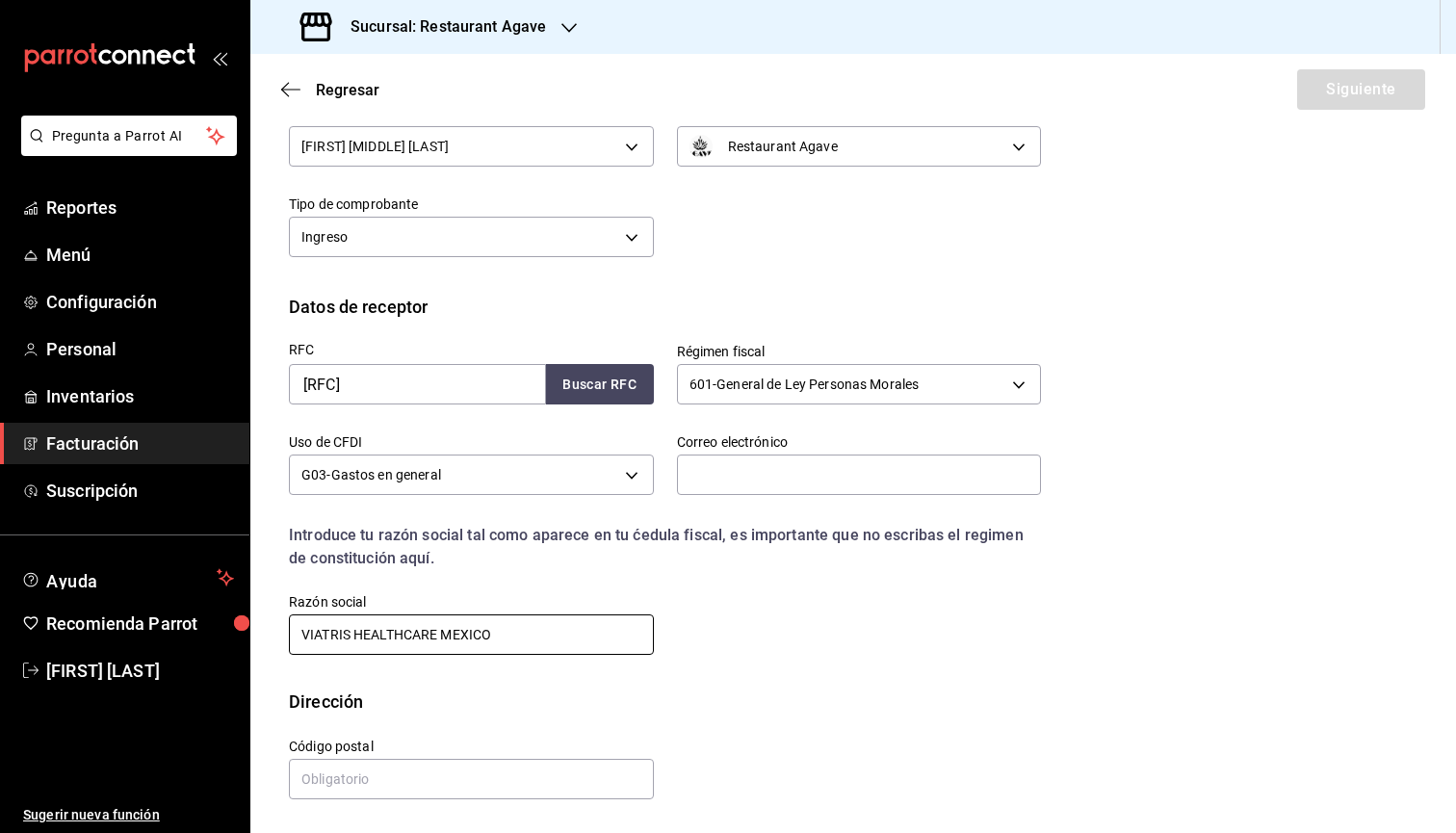 type on "VIATRIS HEALTHCARE MEXICO" 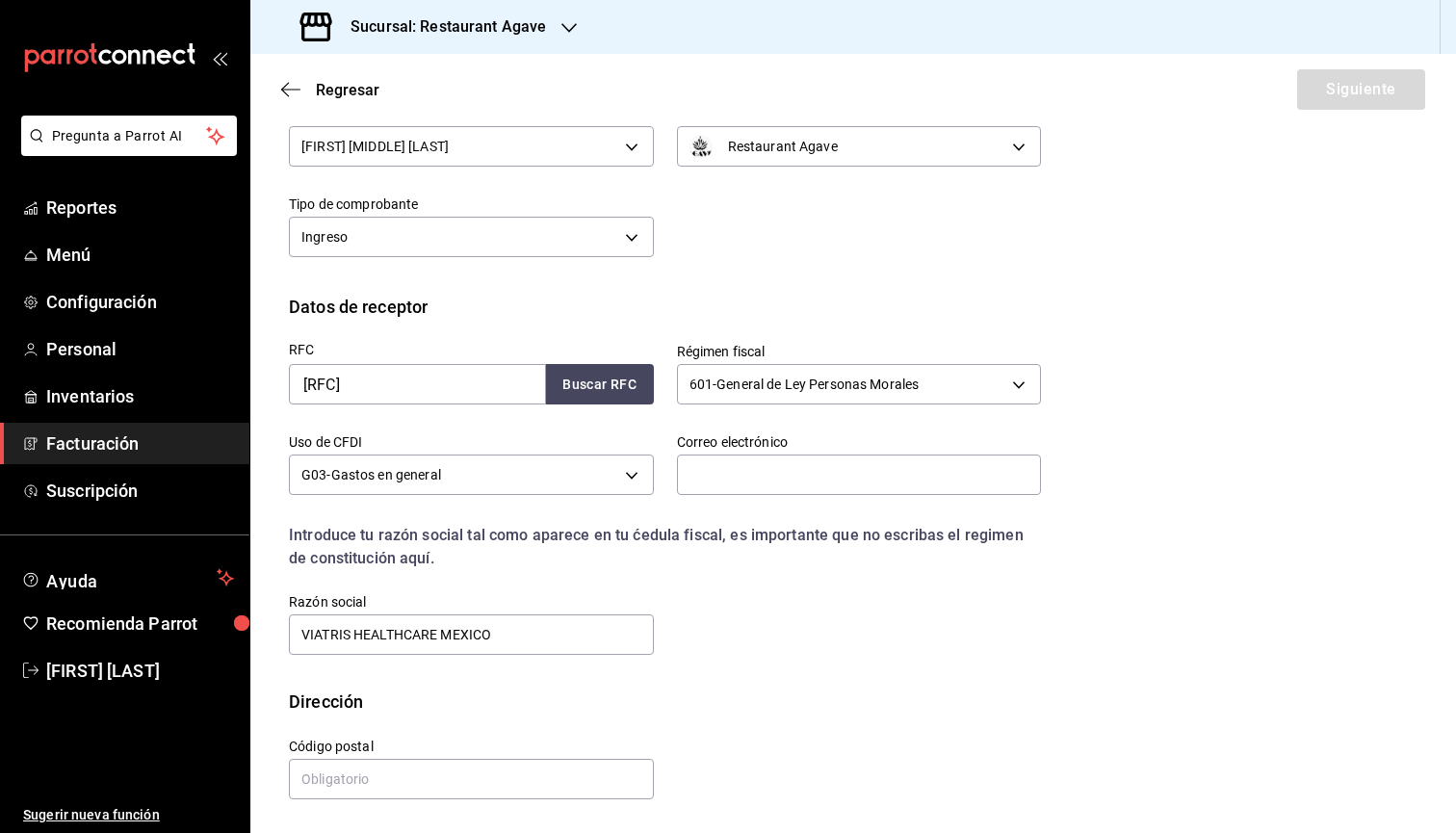 click on "Dirección" at bounding box center (853, 701) 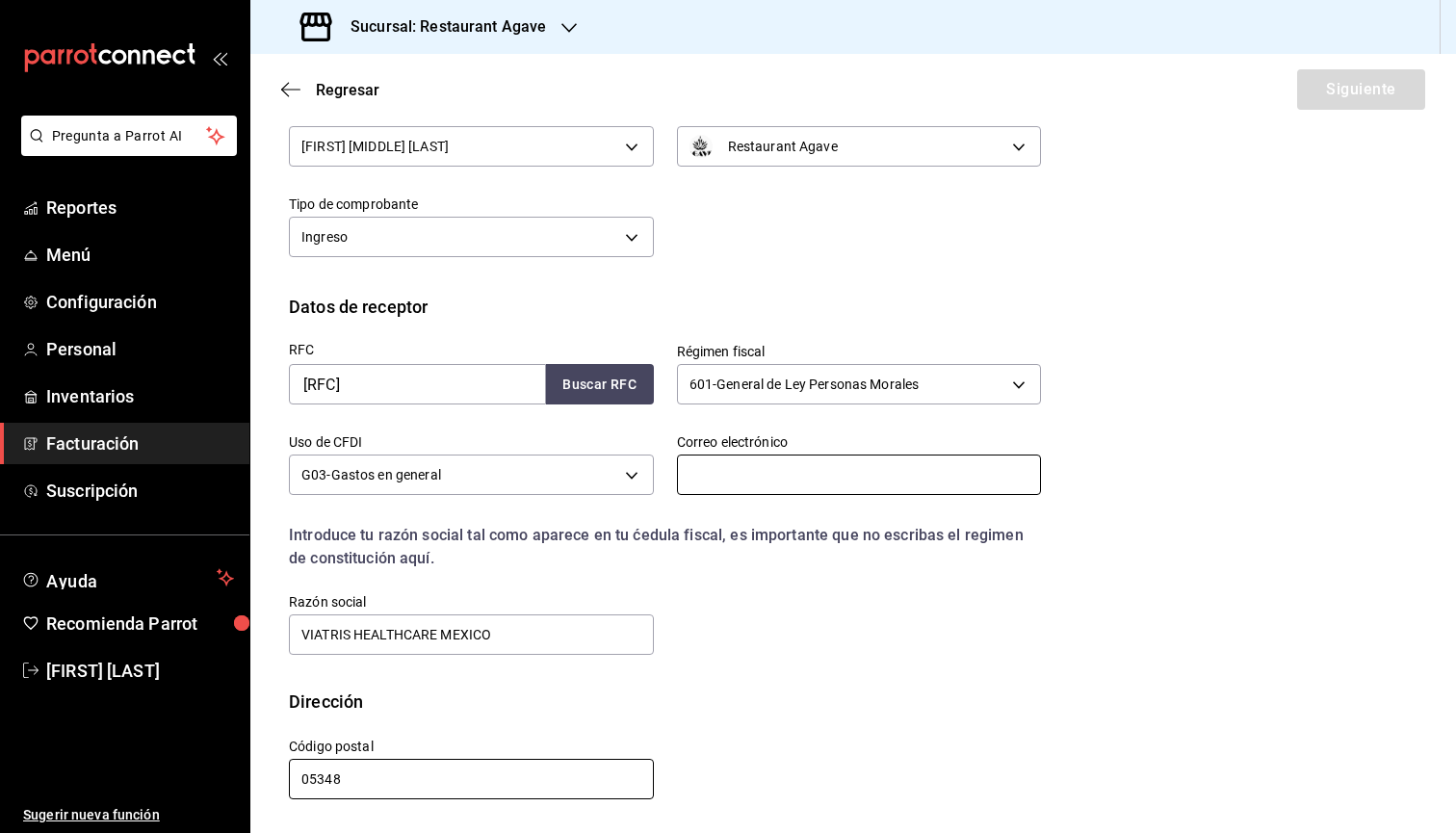 type on "05348" 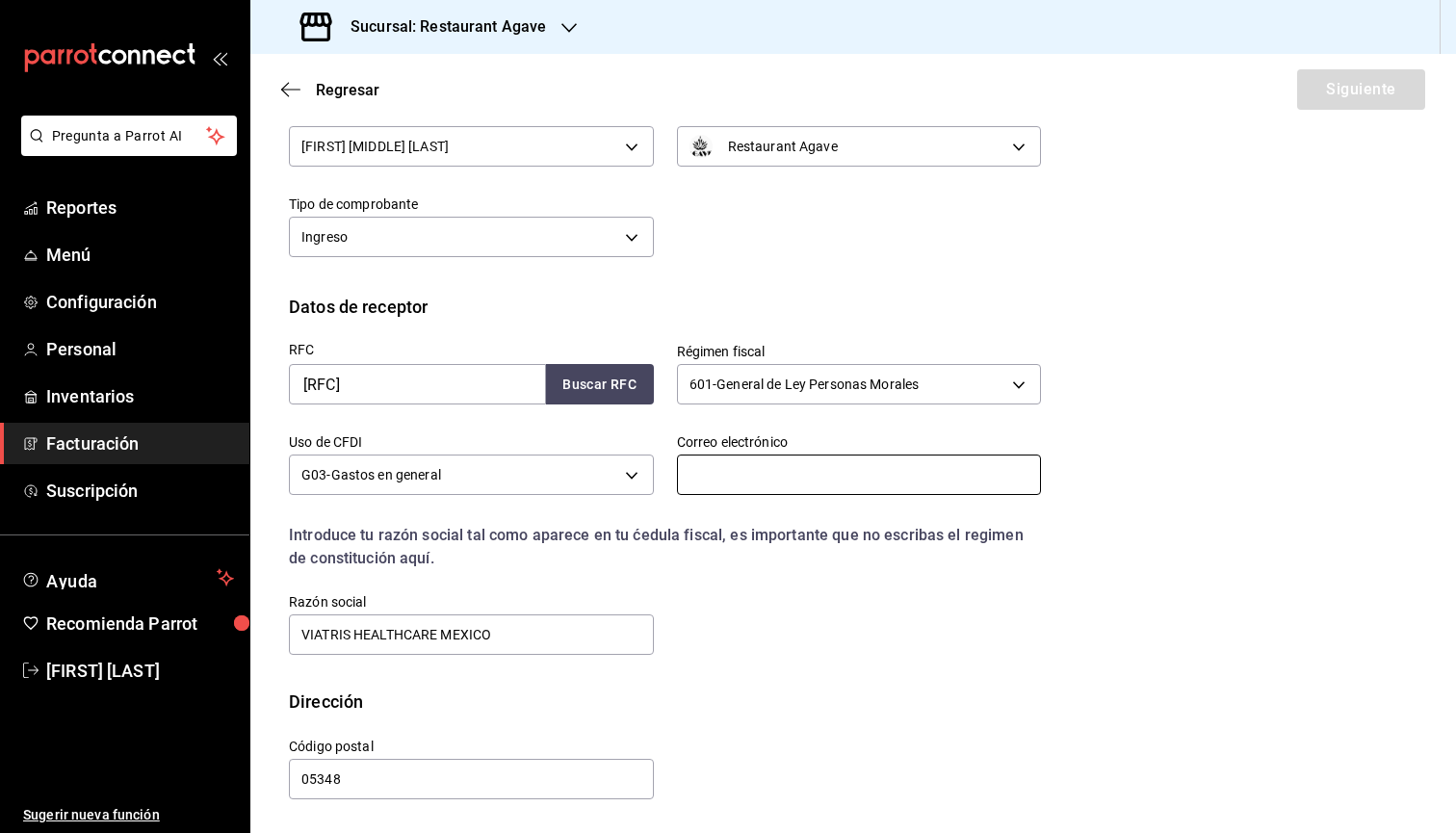 click at bounding box center [859, 475] 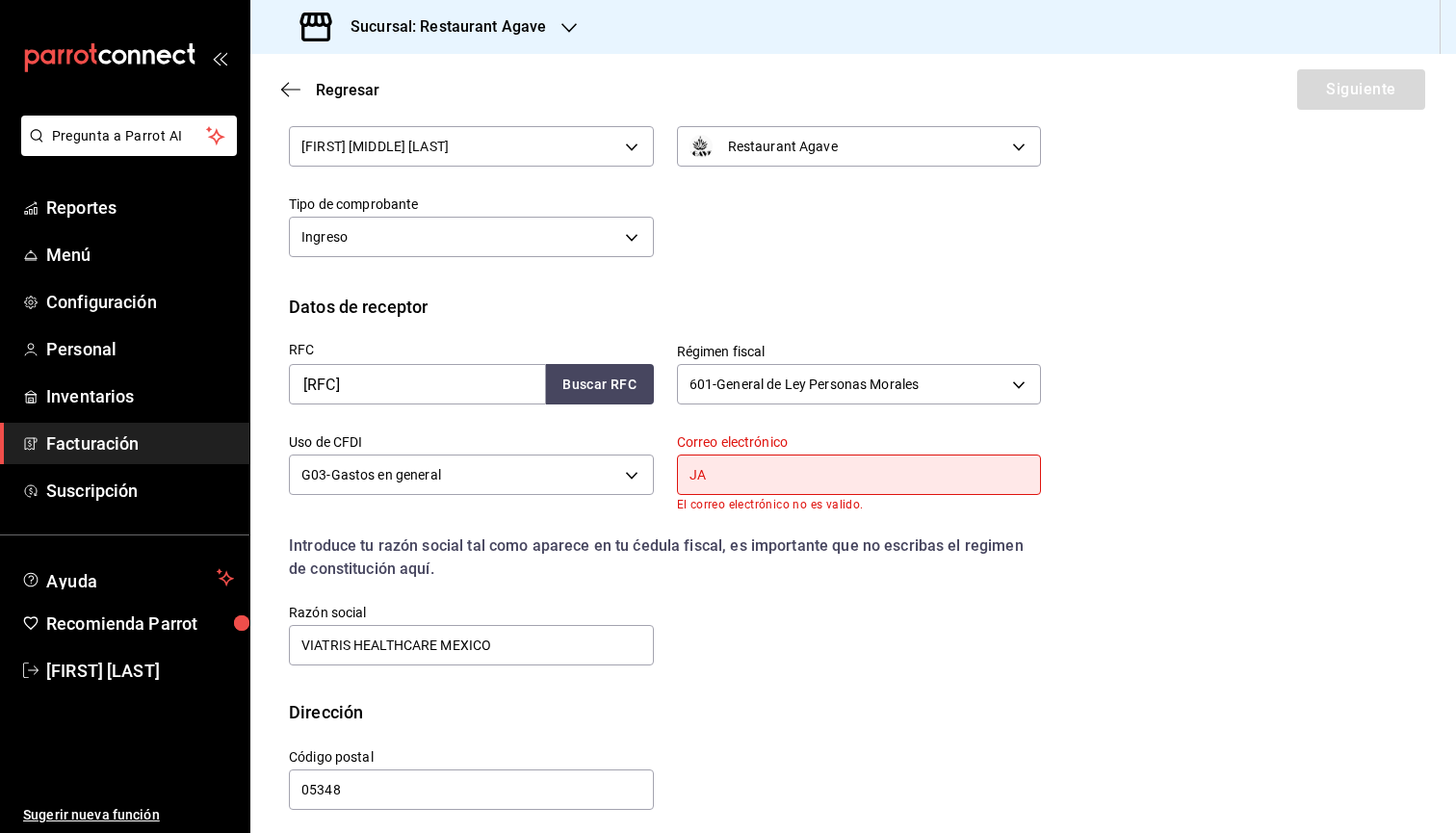 type on "J" 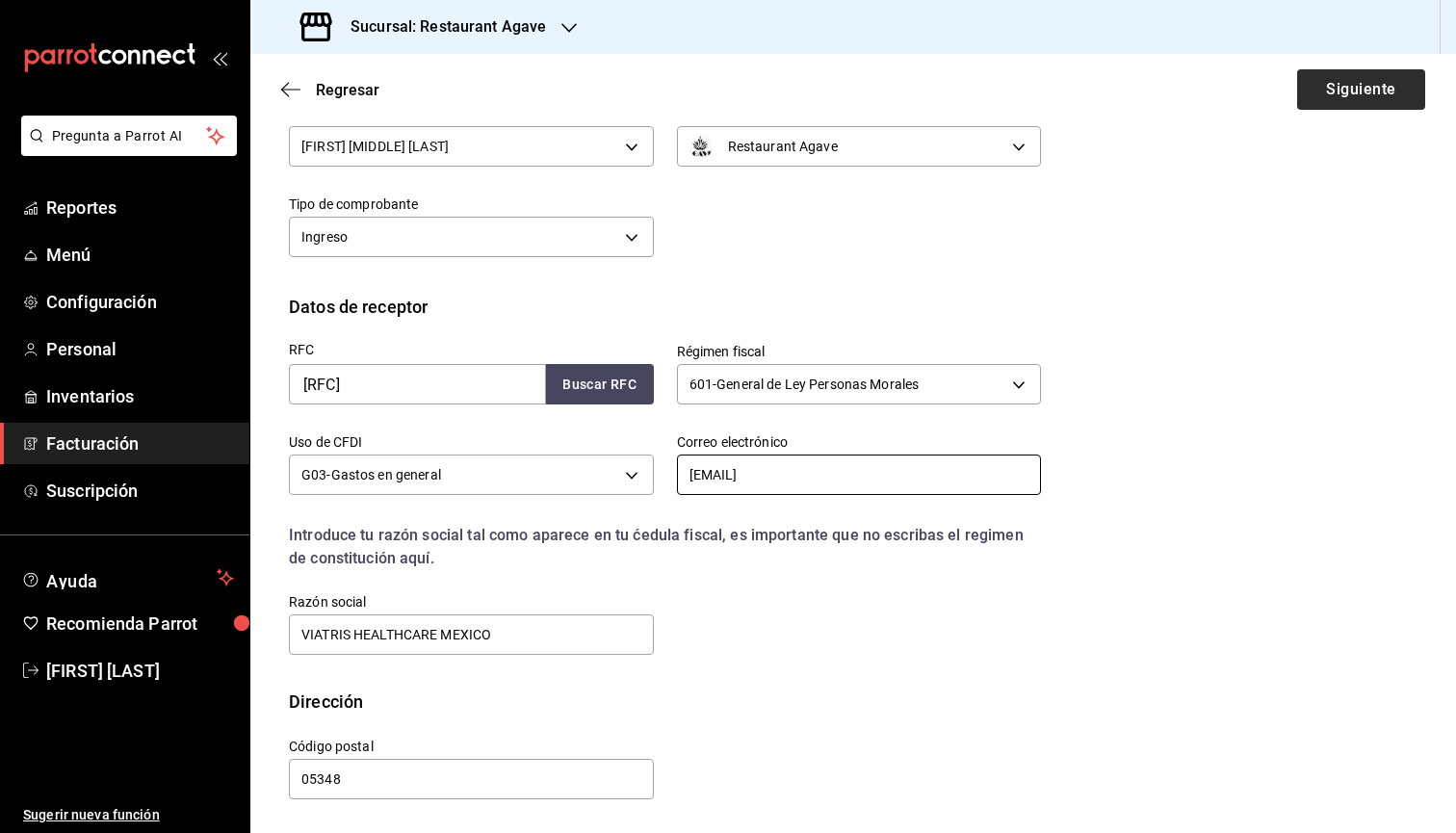 type on "[EMAIL]" 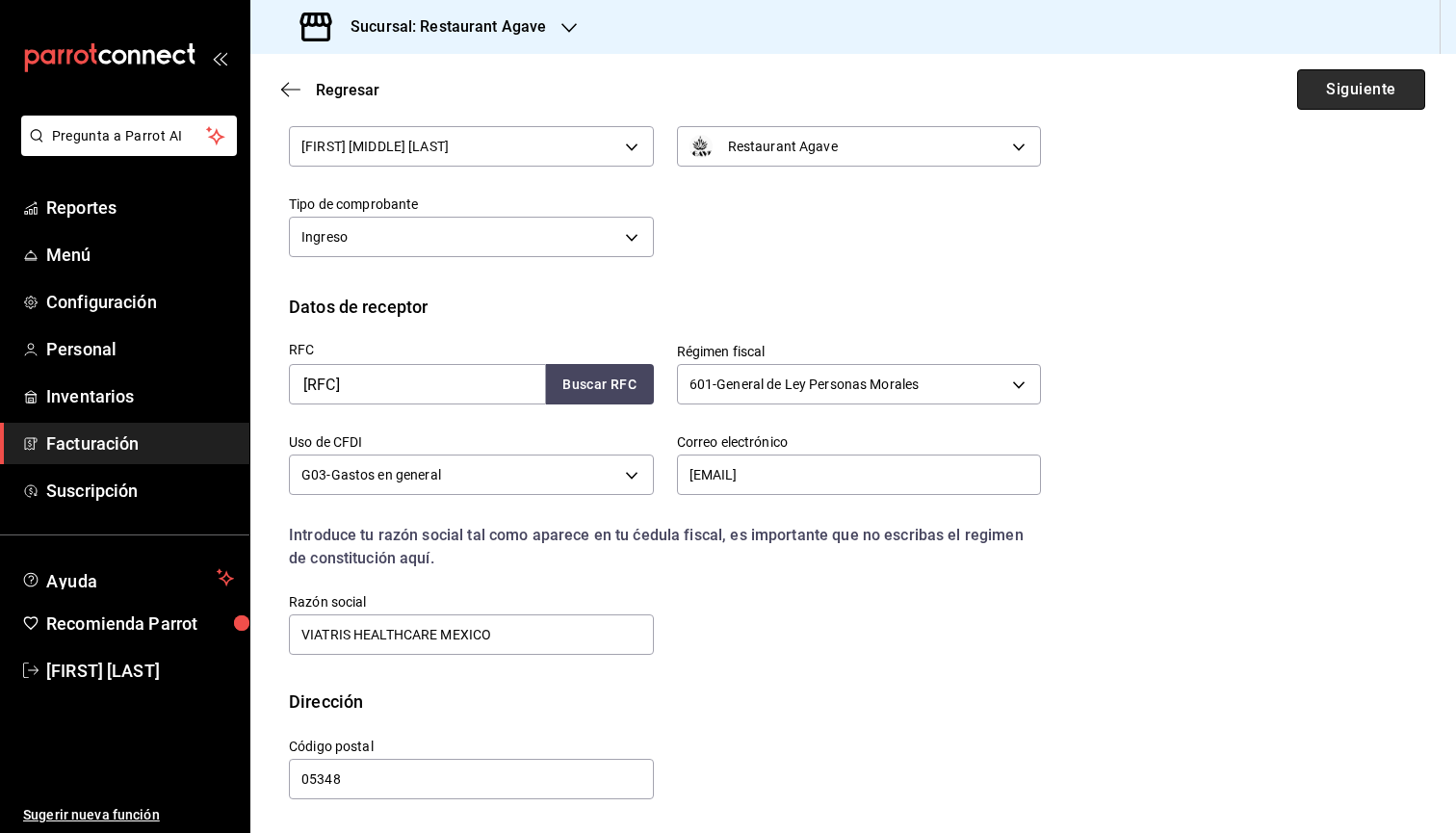 click on "Siguiente" at bounding box center (1361, 90) 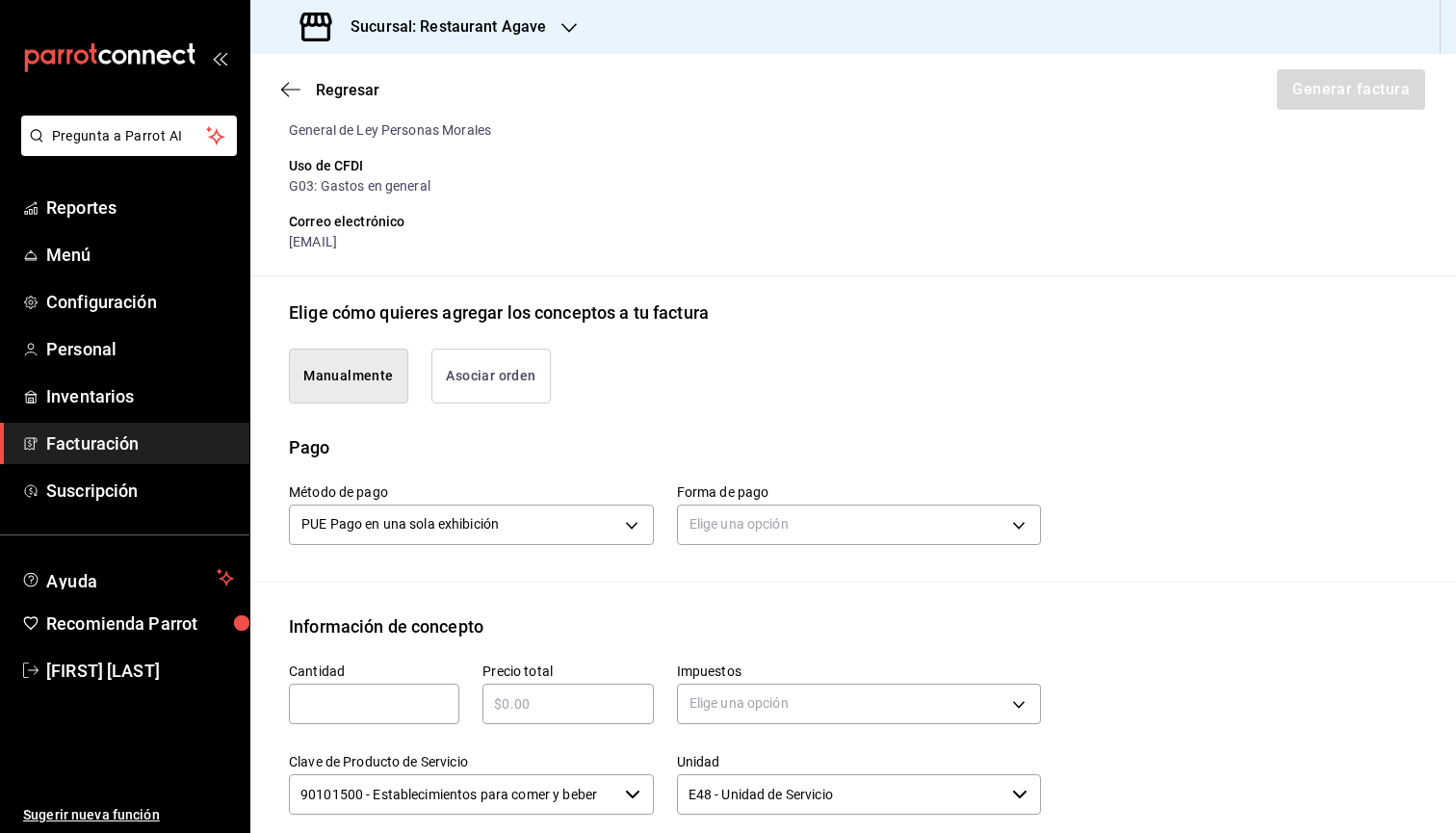 scroll, scrollTop: 350, scrollLeft: 0, axis: vertical 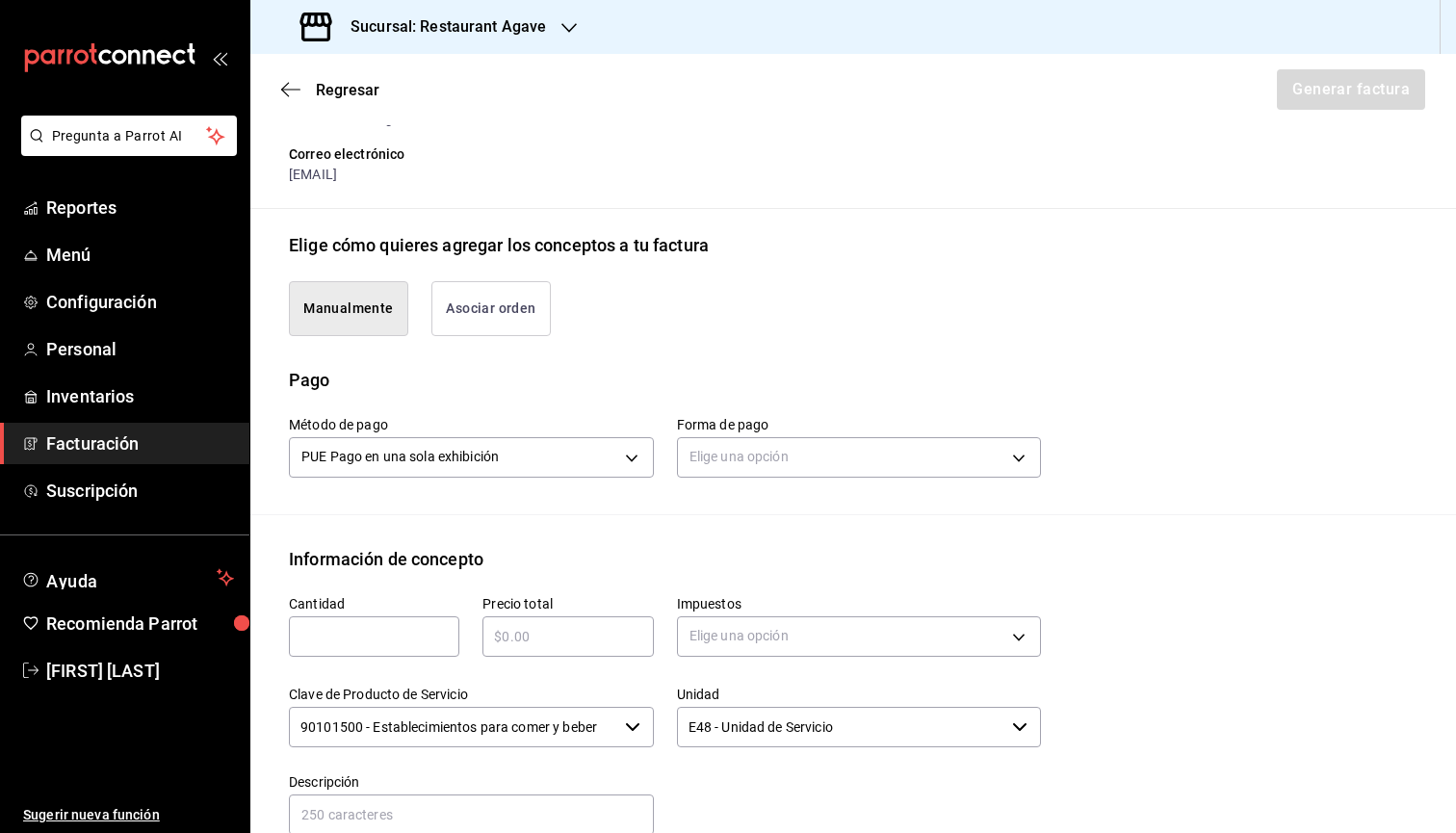 click at bounding box center (374, 637) 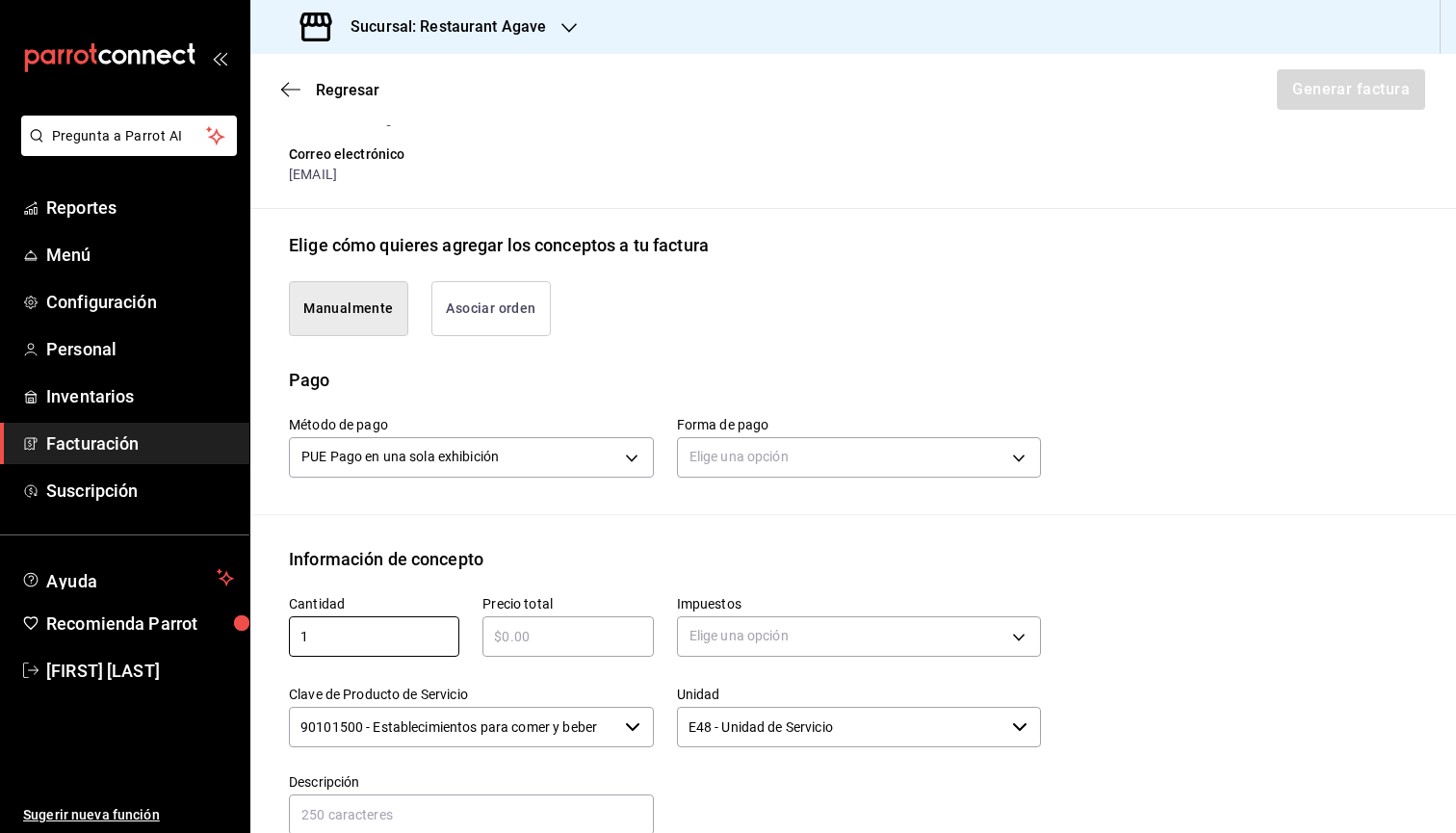 type on "1" 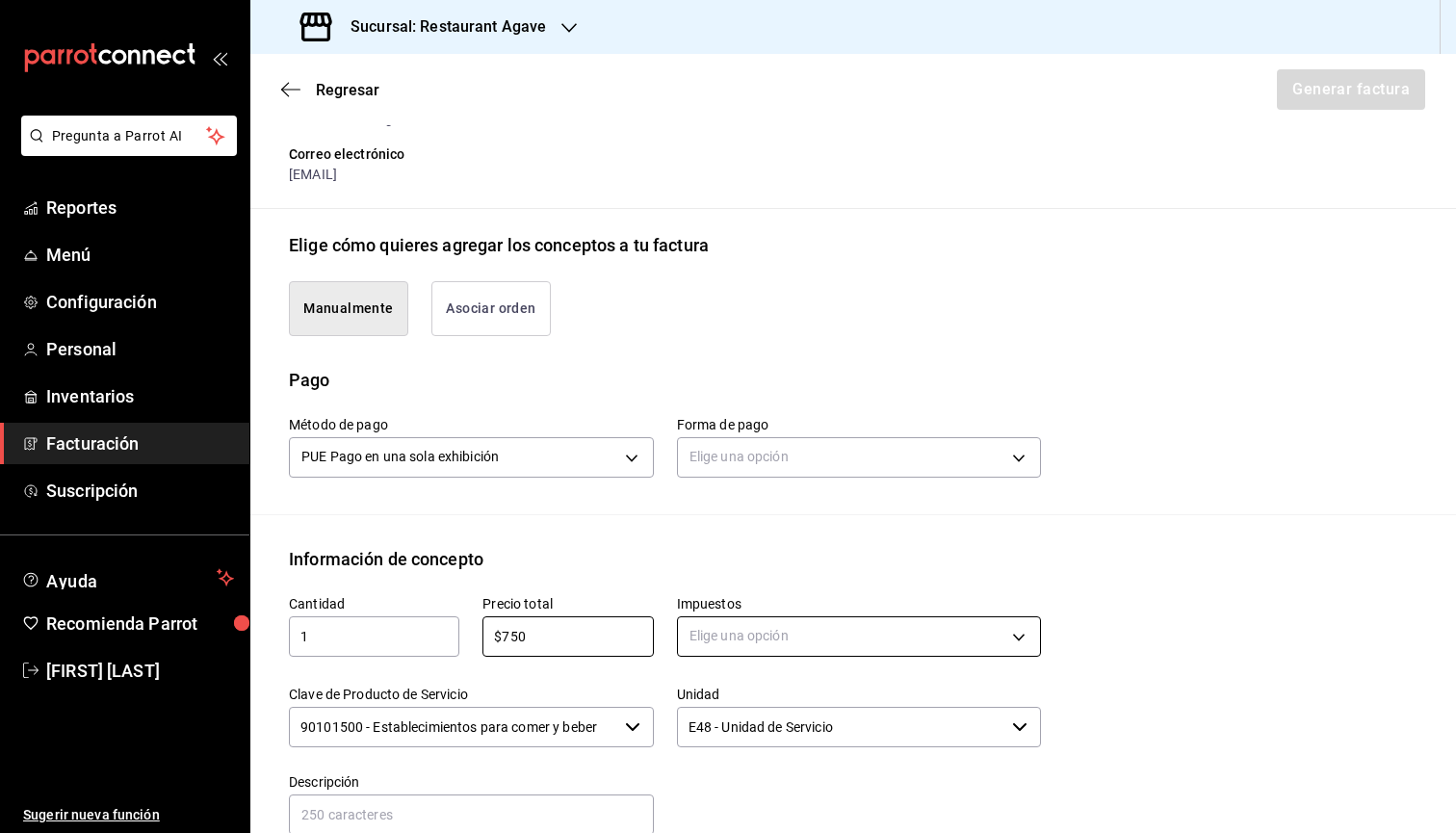 type on "$750" 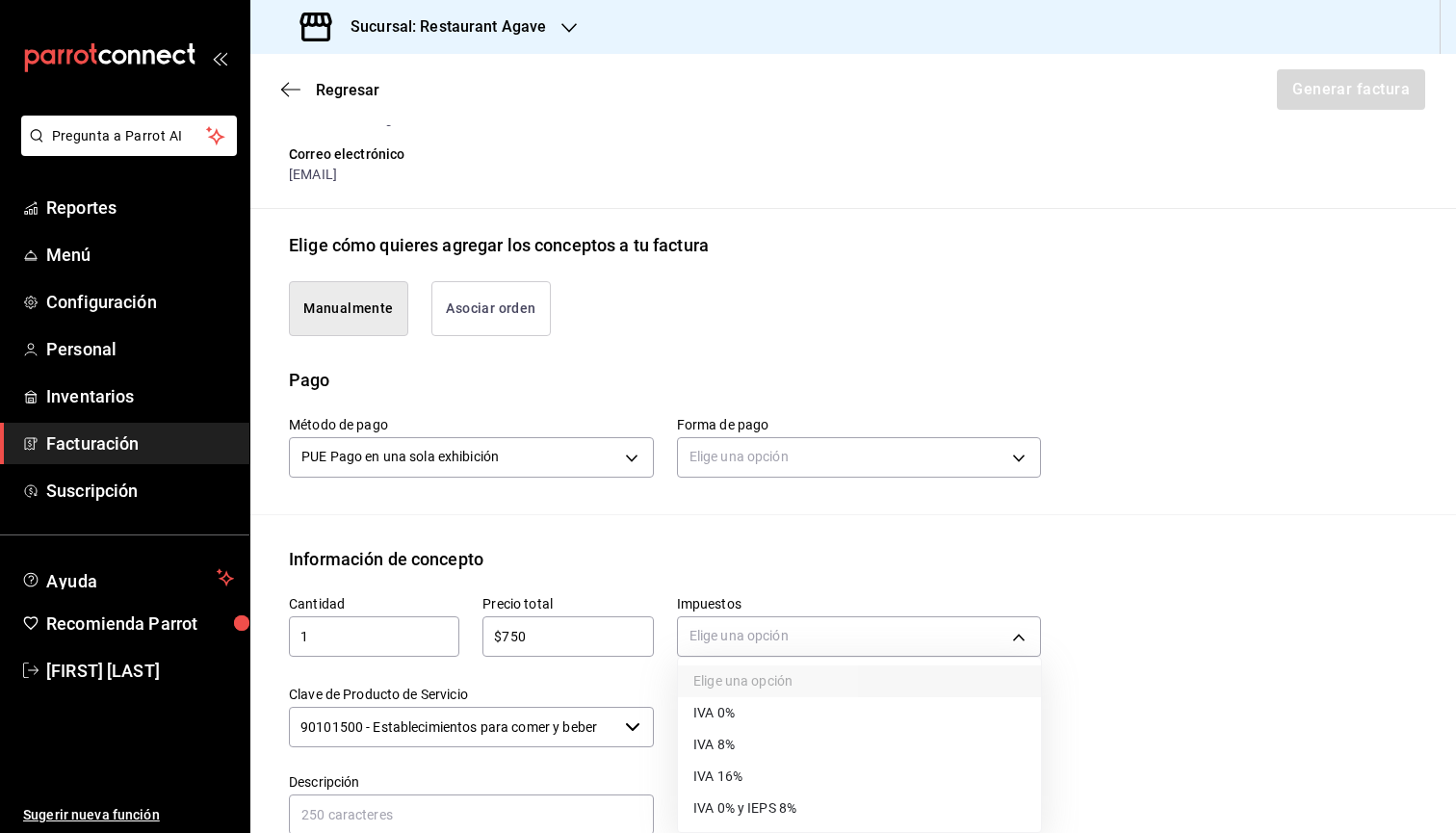 click on "IVA 16%" at bounding box center [859, 776] 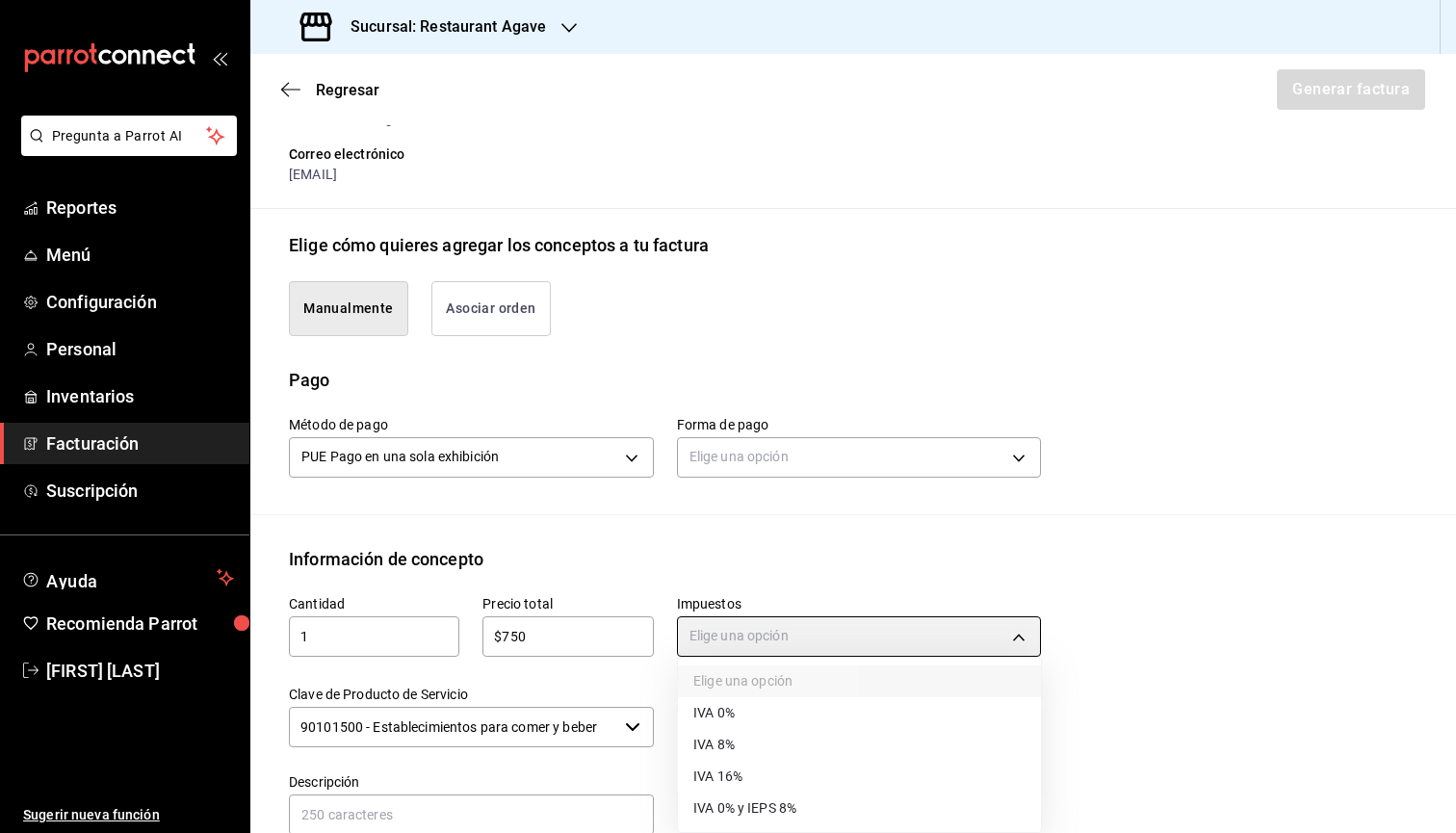 type on "IVA_16" 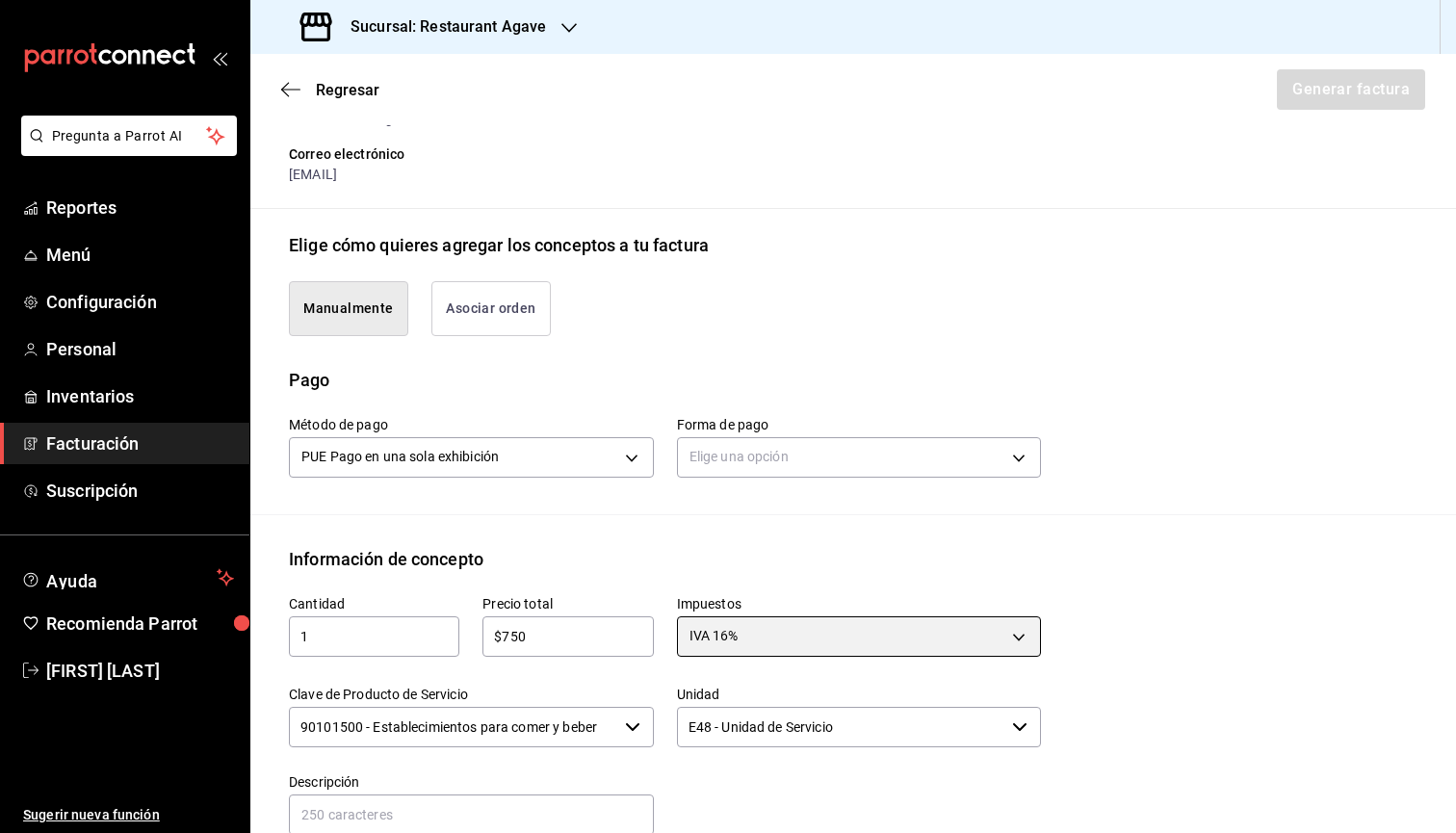 scroll, scrollTop: 0, scrollLeft: 0, axis: both 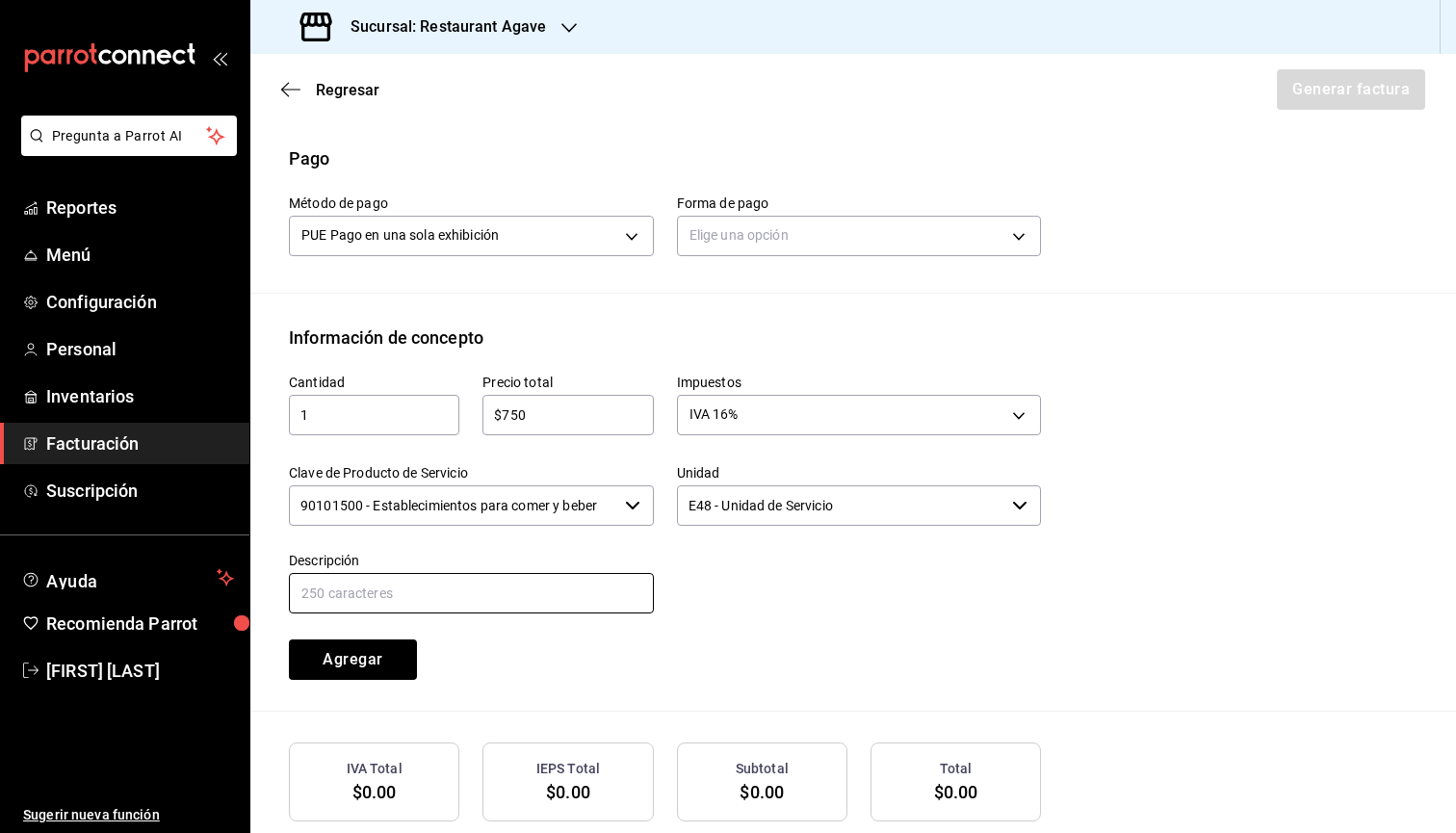 click at bounding box center [471, 593] 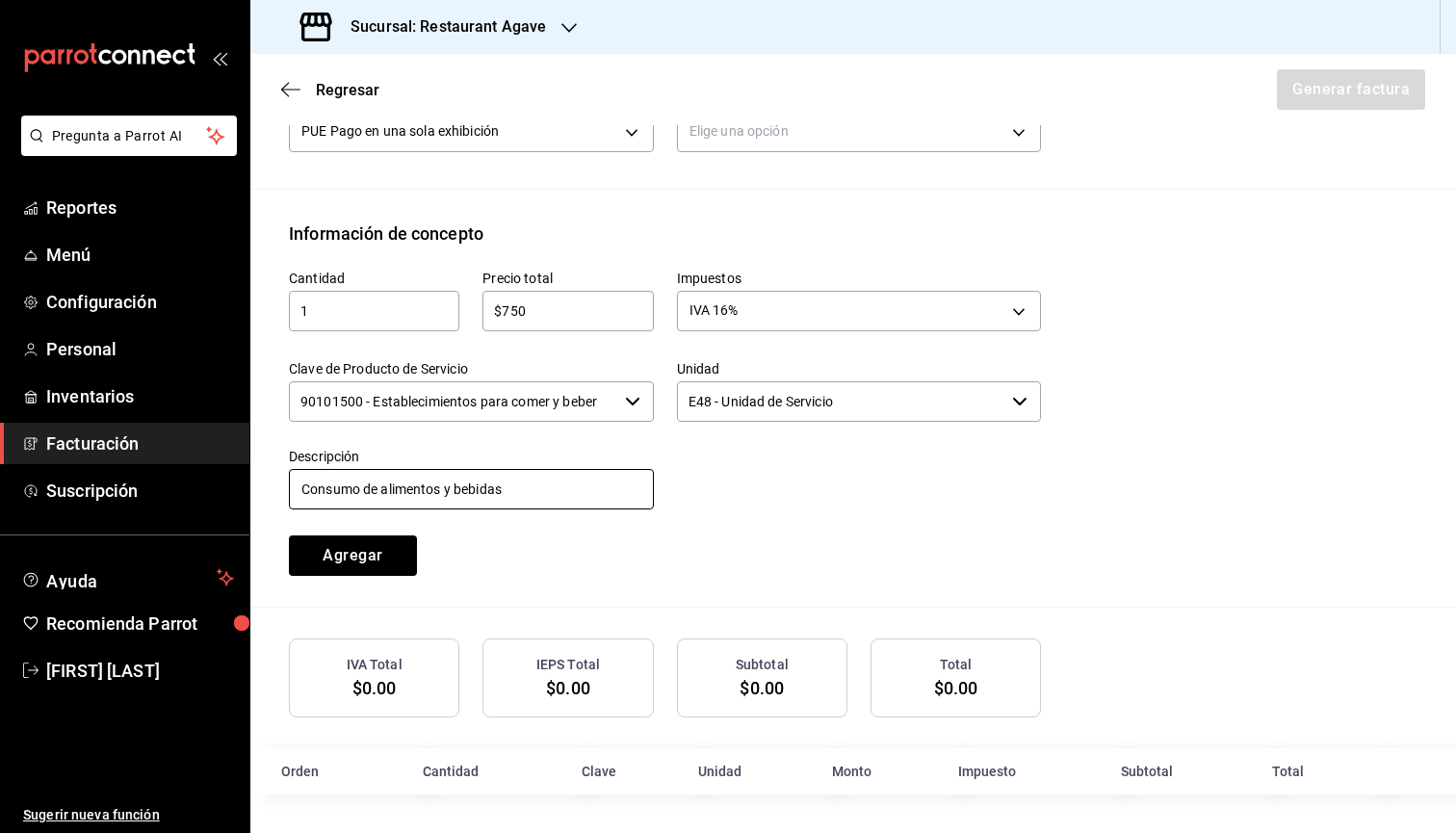 scroll, scrollTop: 674, scrollLeft: 0, axis: vertical 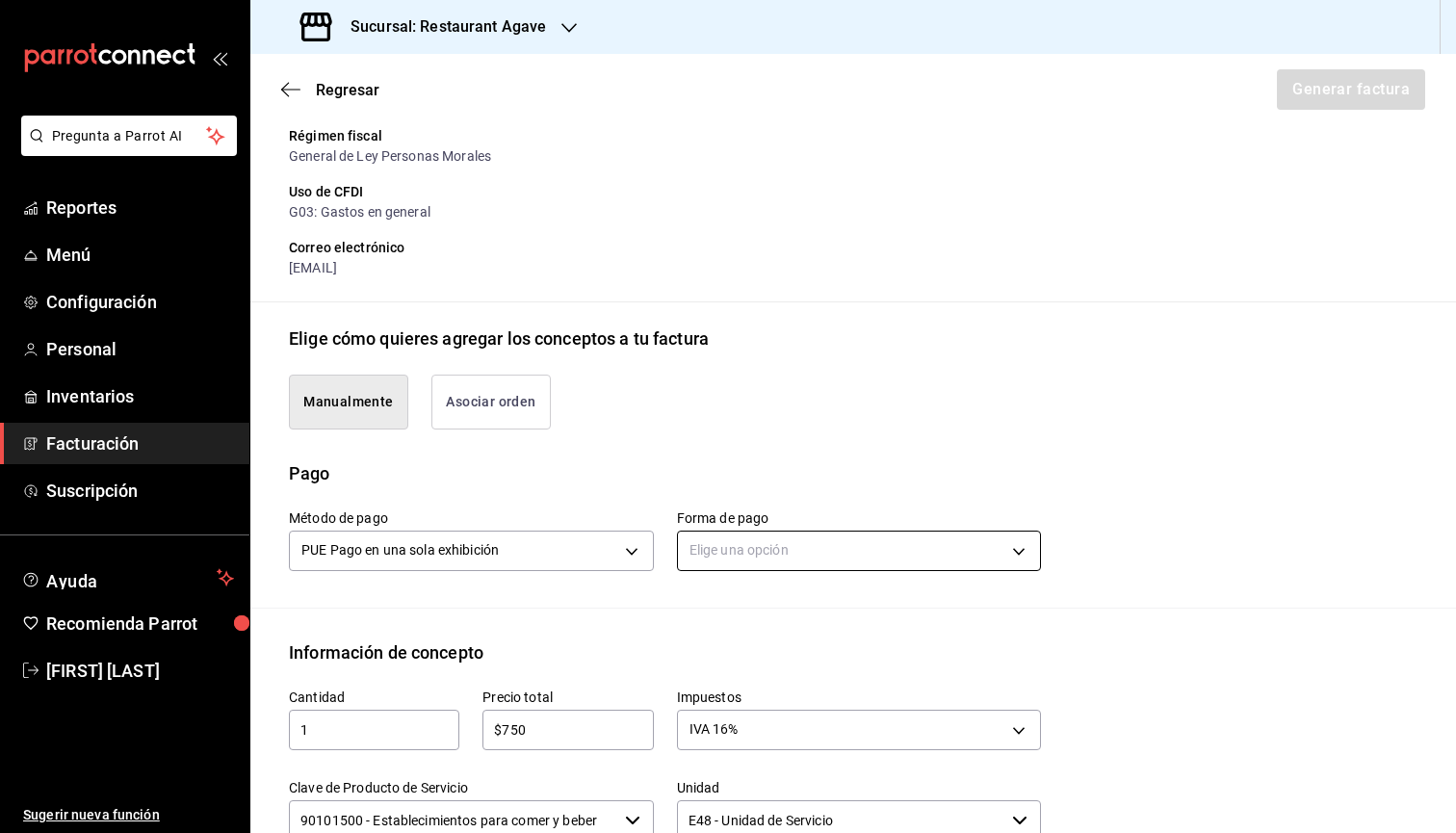 type on "Consumo de alimentos y bebidas" 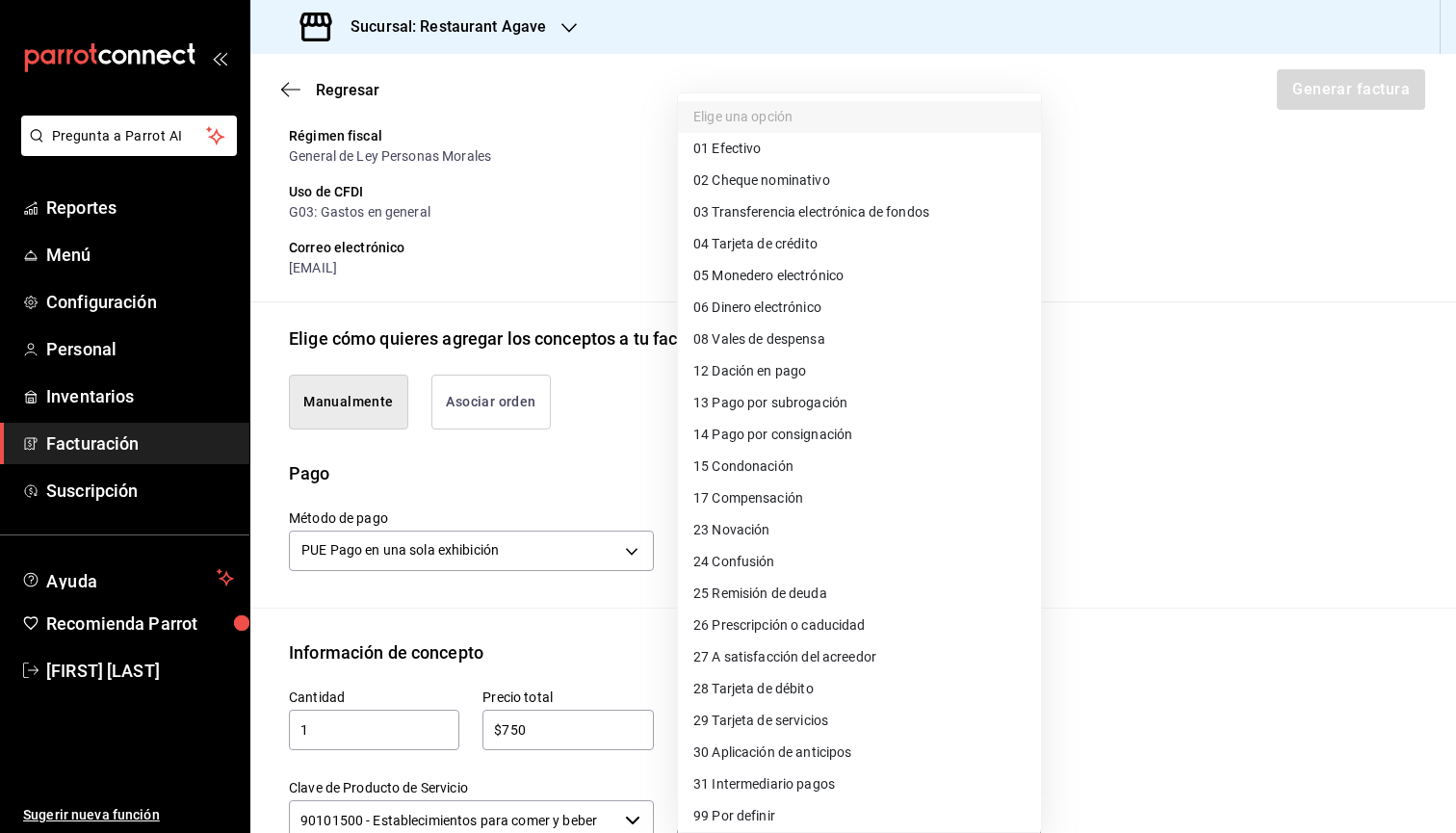 click on "04   Tarjeta de crédito" at bounding box center [859, 244] 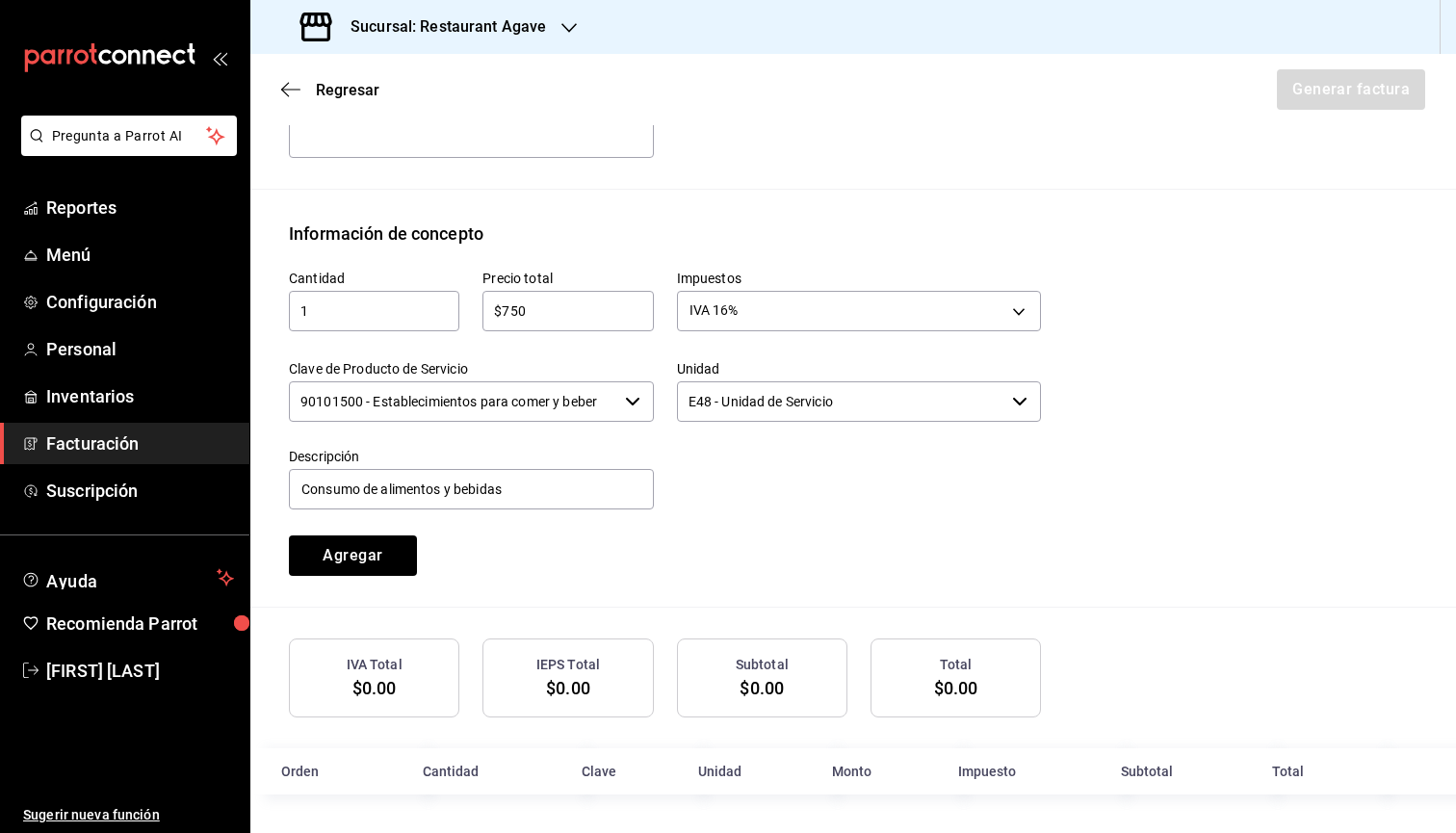 scroll, scrollTop: 759, scrollLeft: 0, axis: vertical 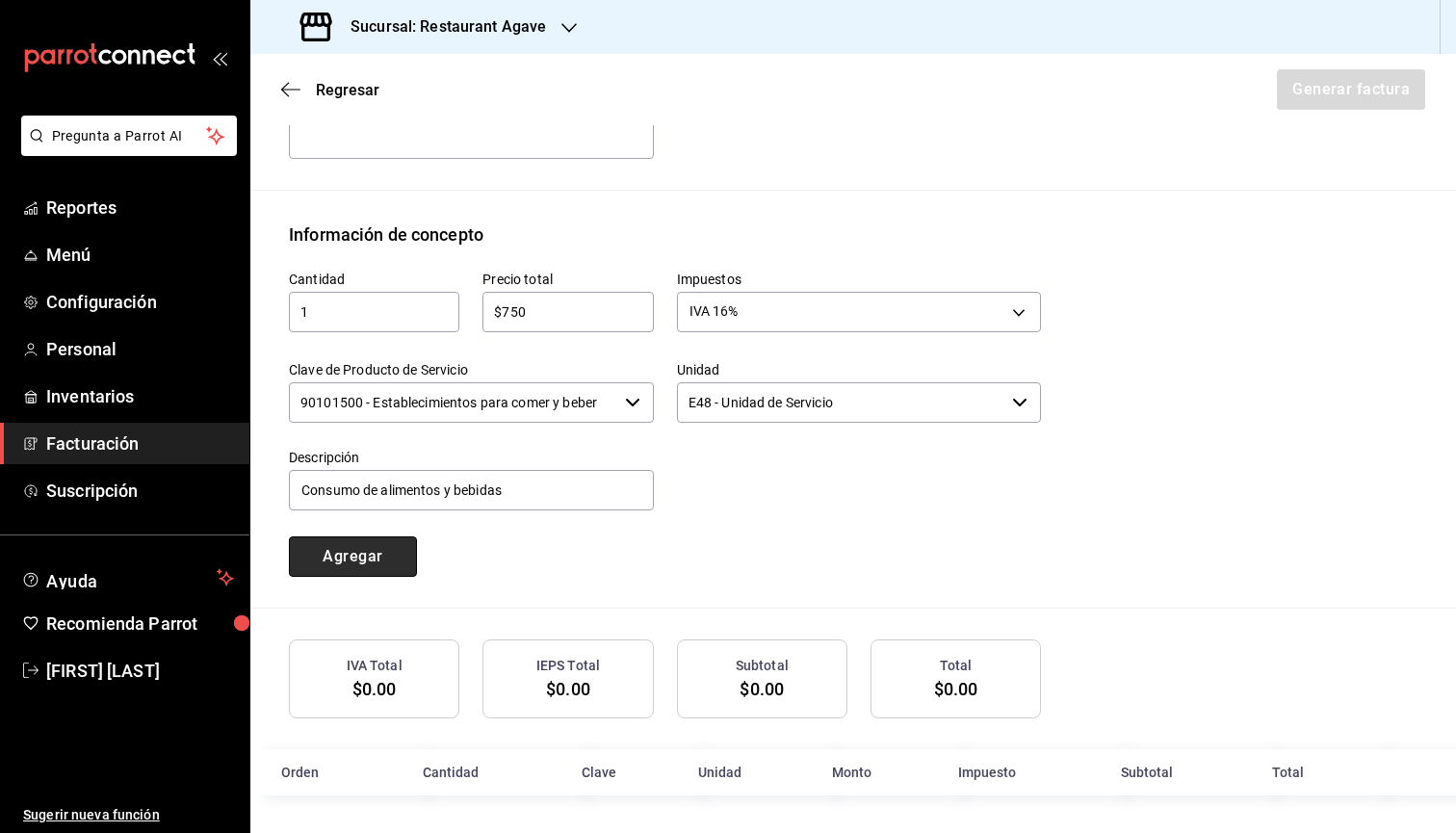 click on "Agregar" at bounding box center [352, 557] 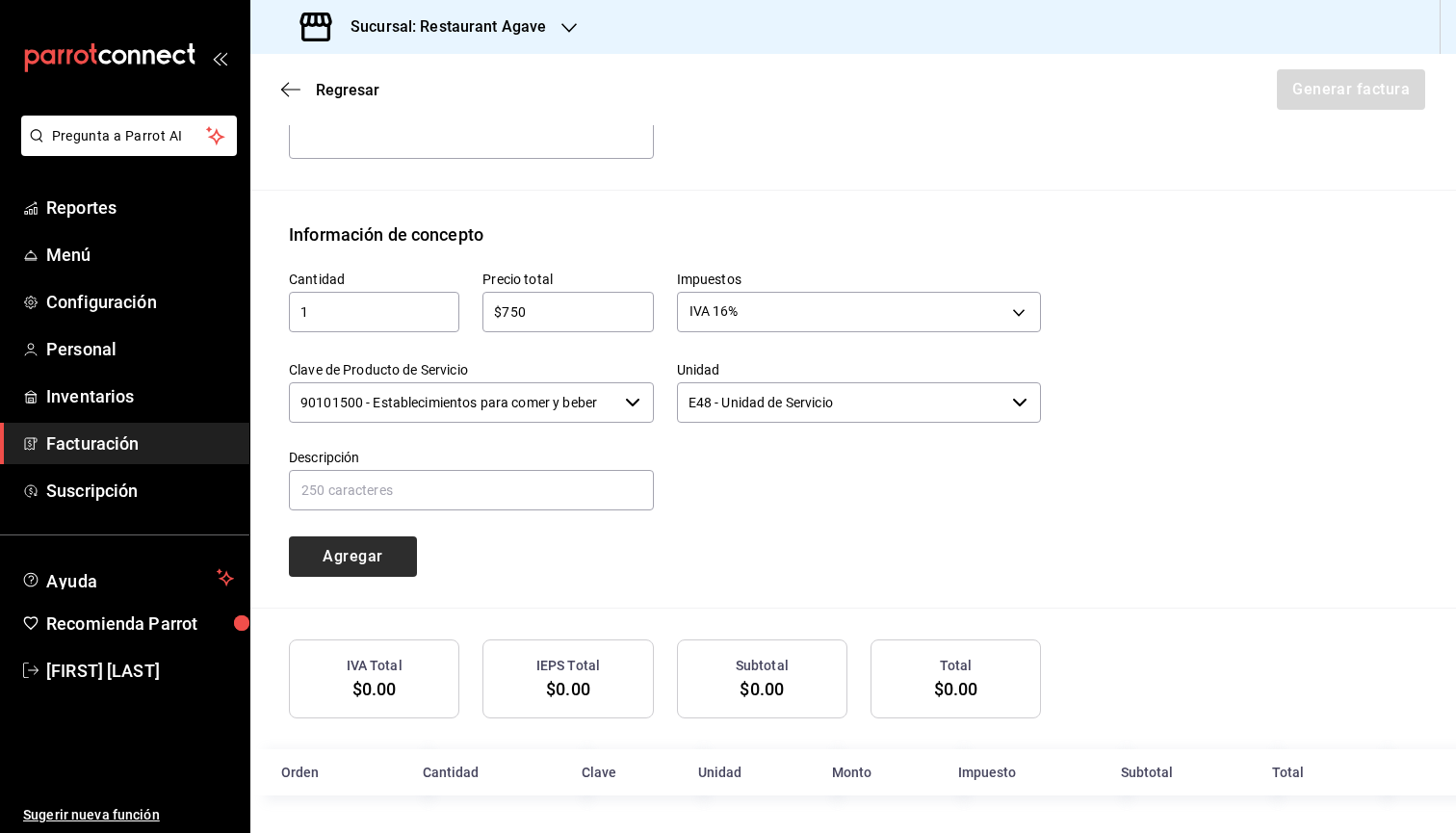 type 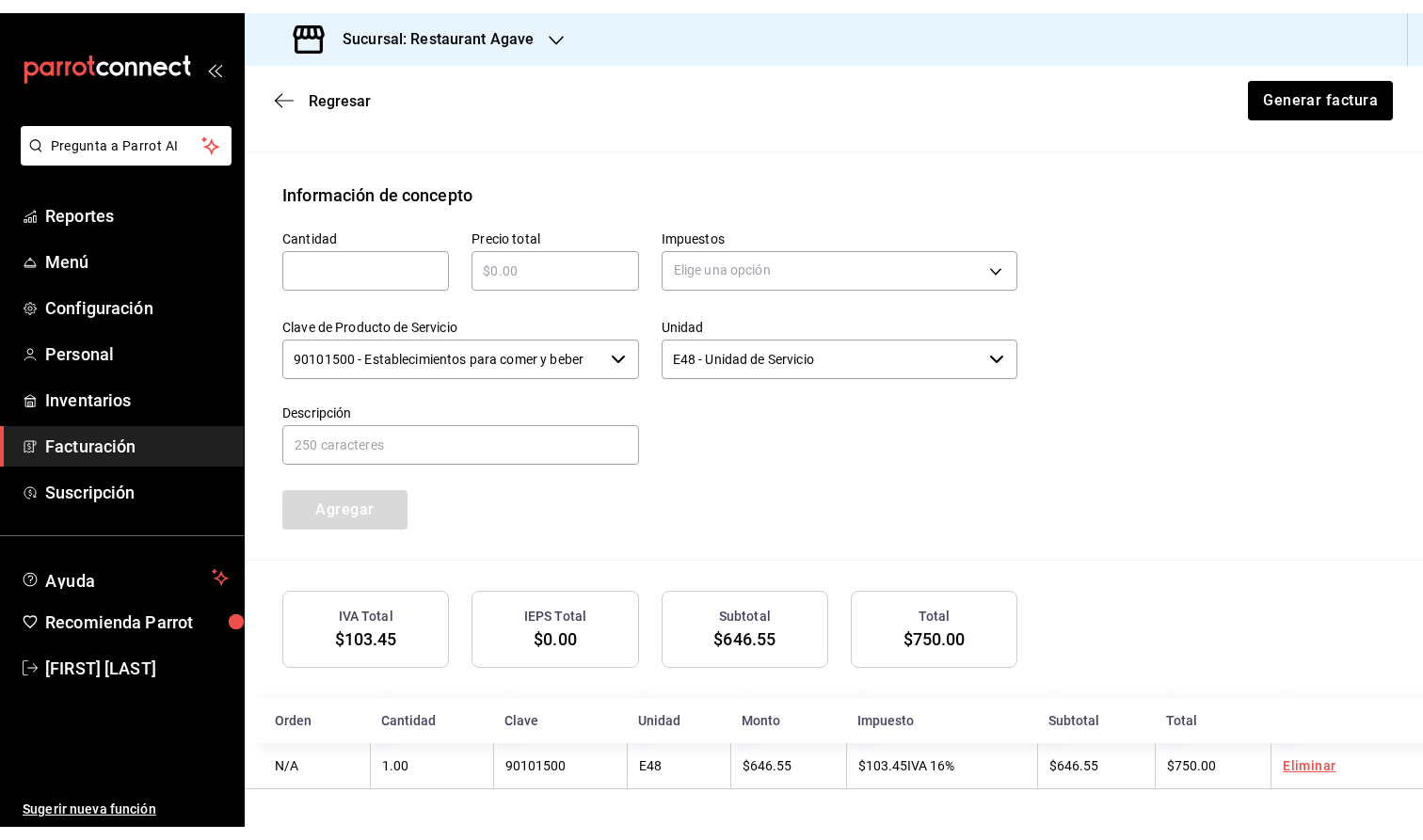 scroll, scrollTop: 787, scrollLeft: 0, axis: vertical 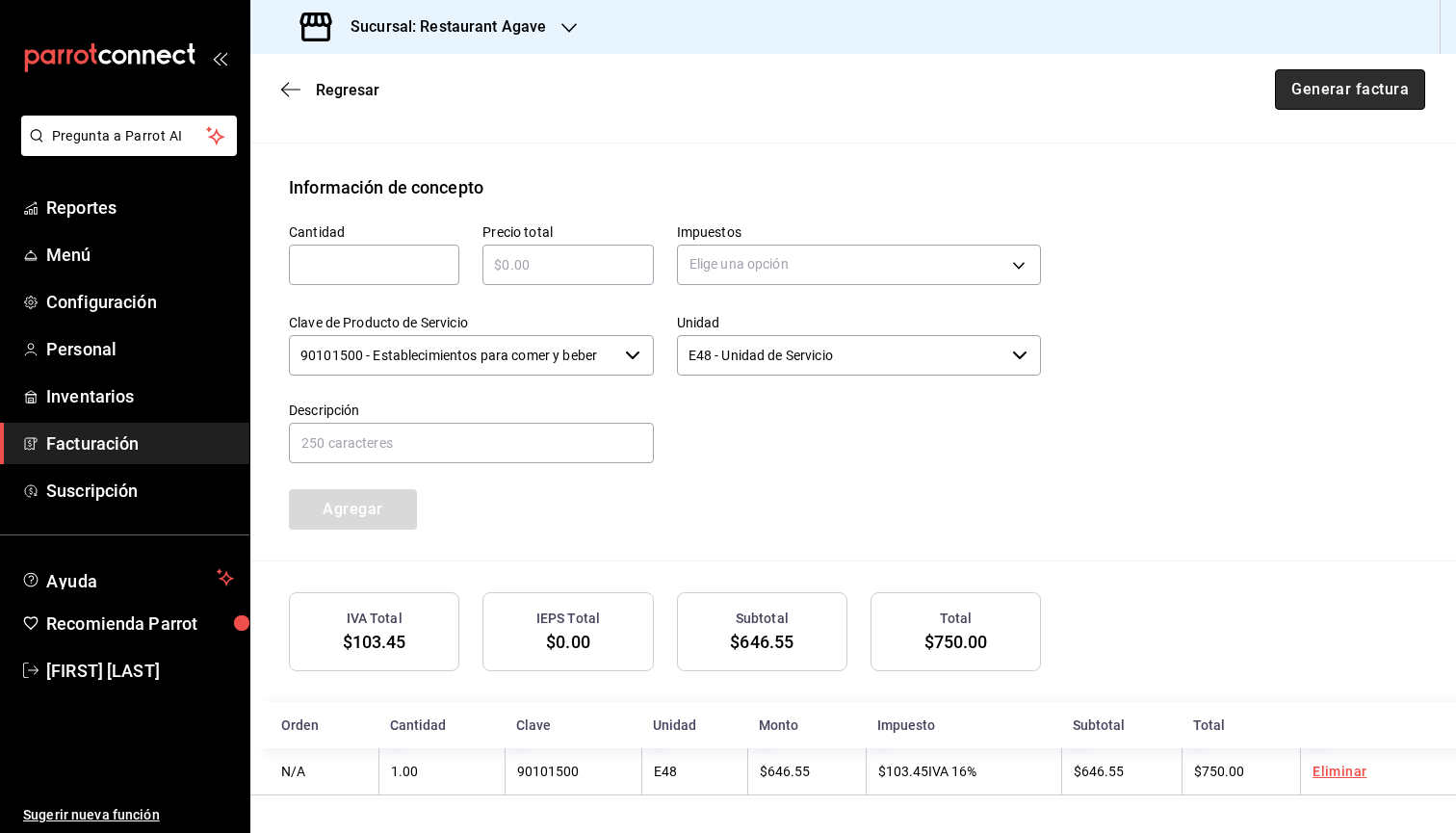 click on "Generar factura" at bounding box center (1350, 90) 